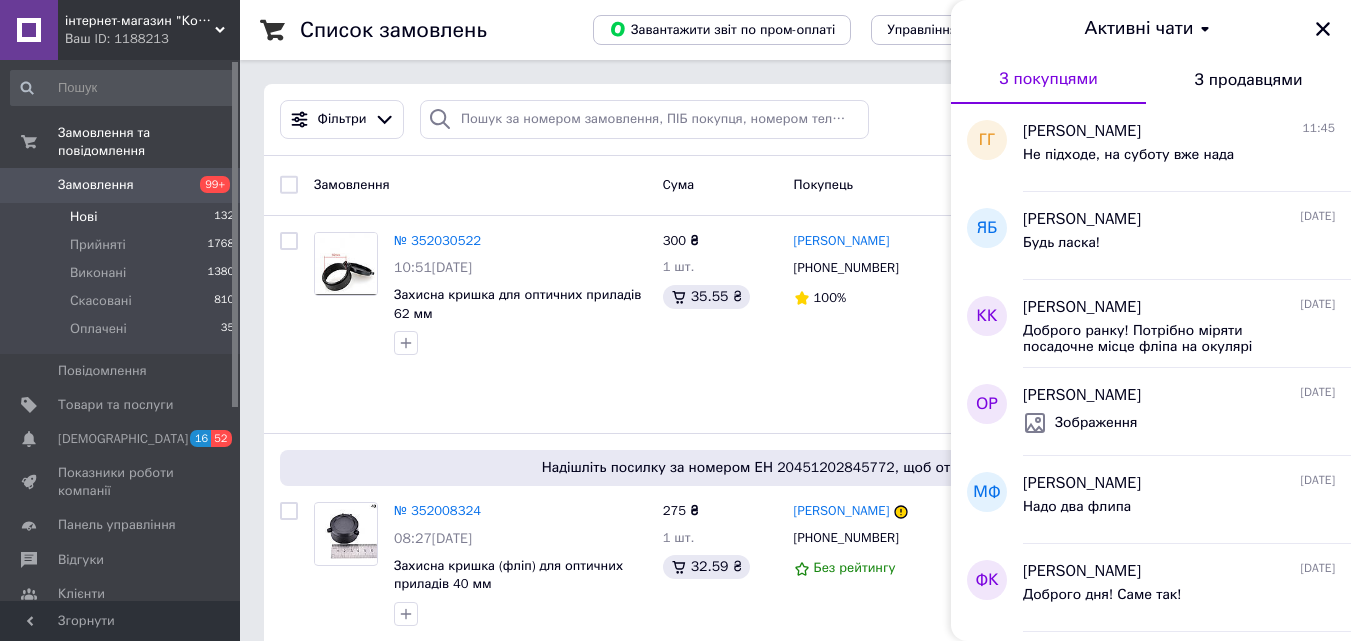 scroll, scrollTop: 0, scrollLeft: 0, axis: both 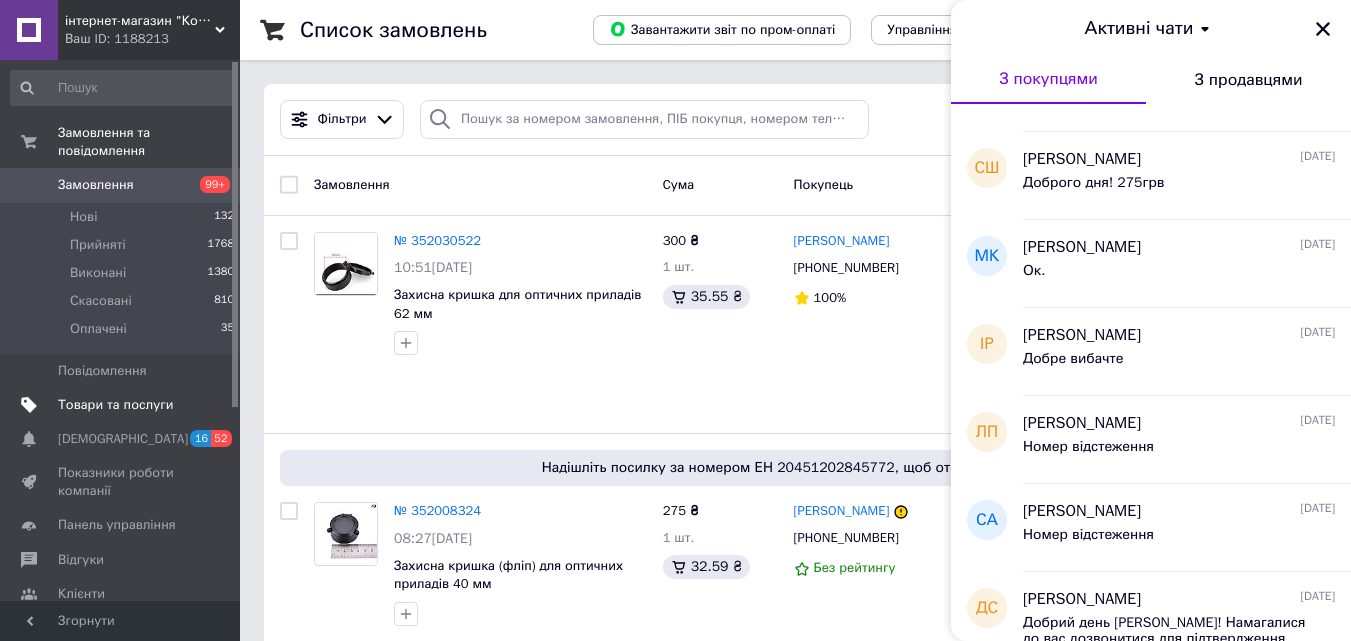click on "Товари та послуги" at bounding box center [115, 405] 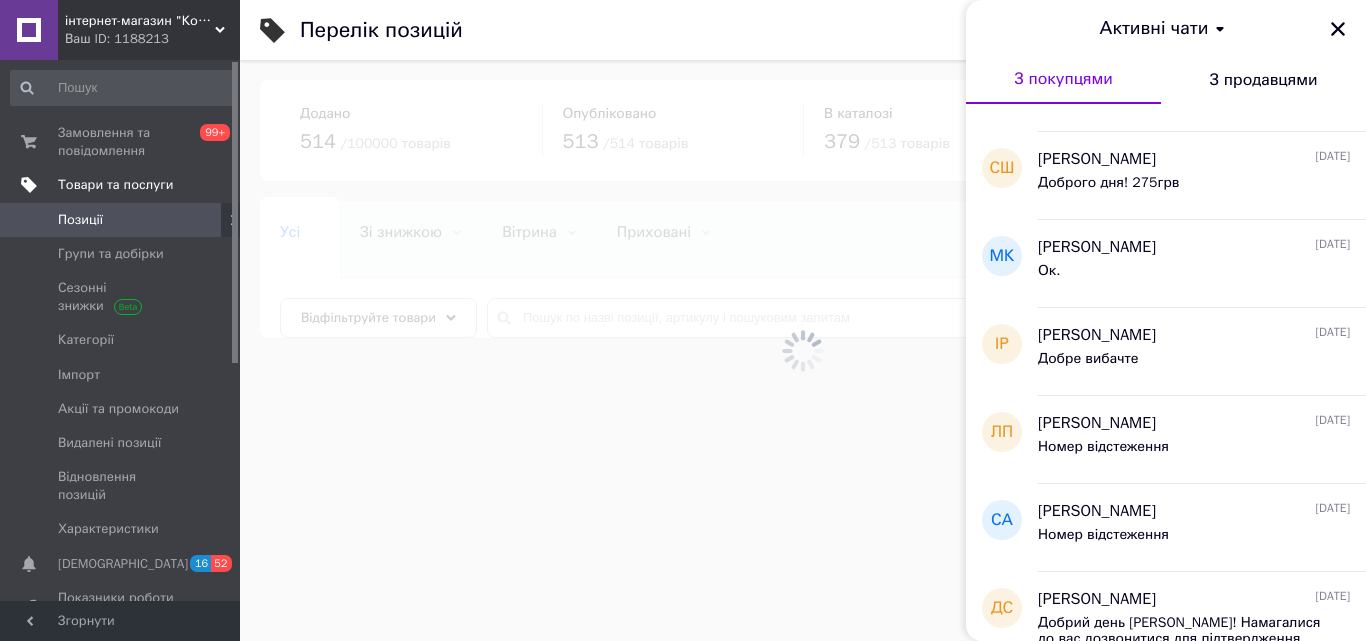 click on "Товари та послуги" at bounding box center (115, 185) 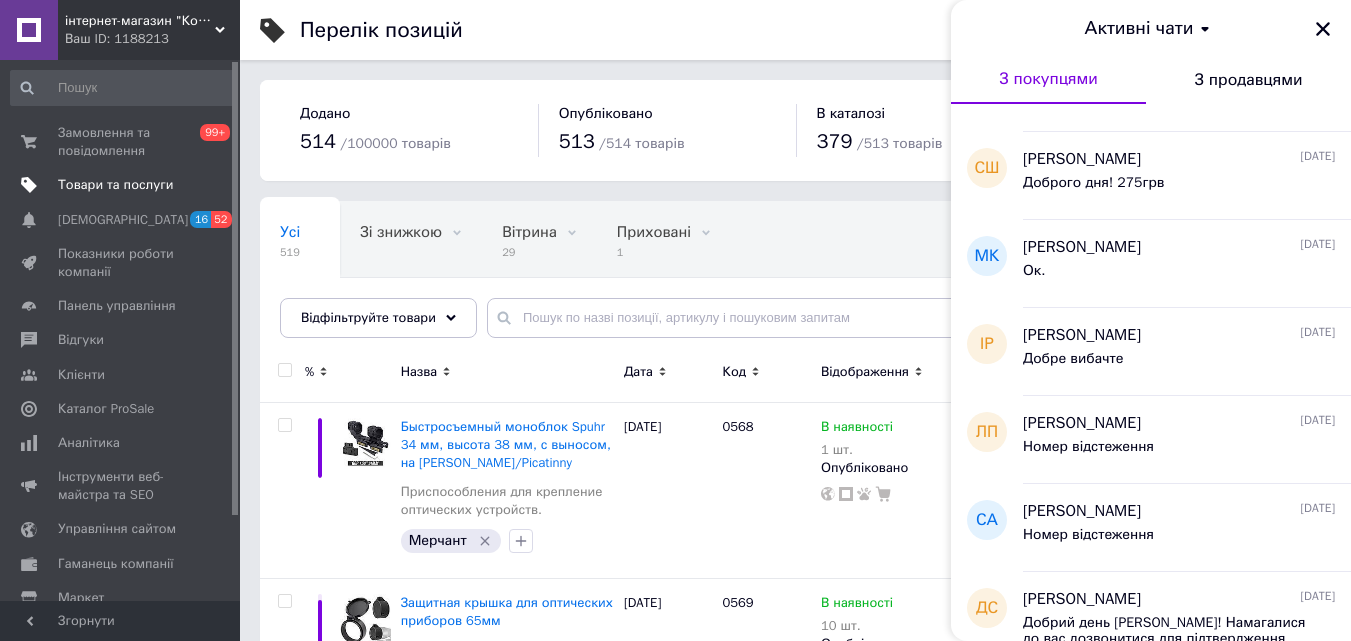 click on "Товари та послуги" at bounding box center (115, 185) 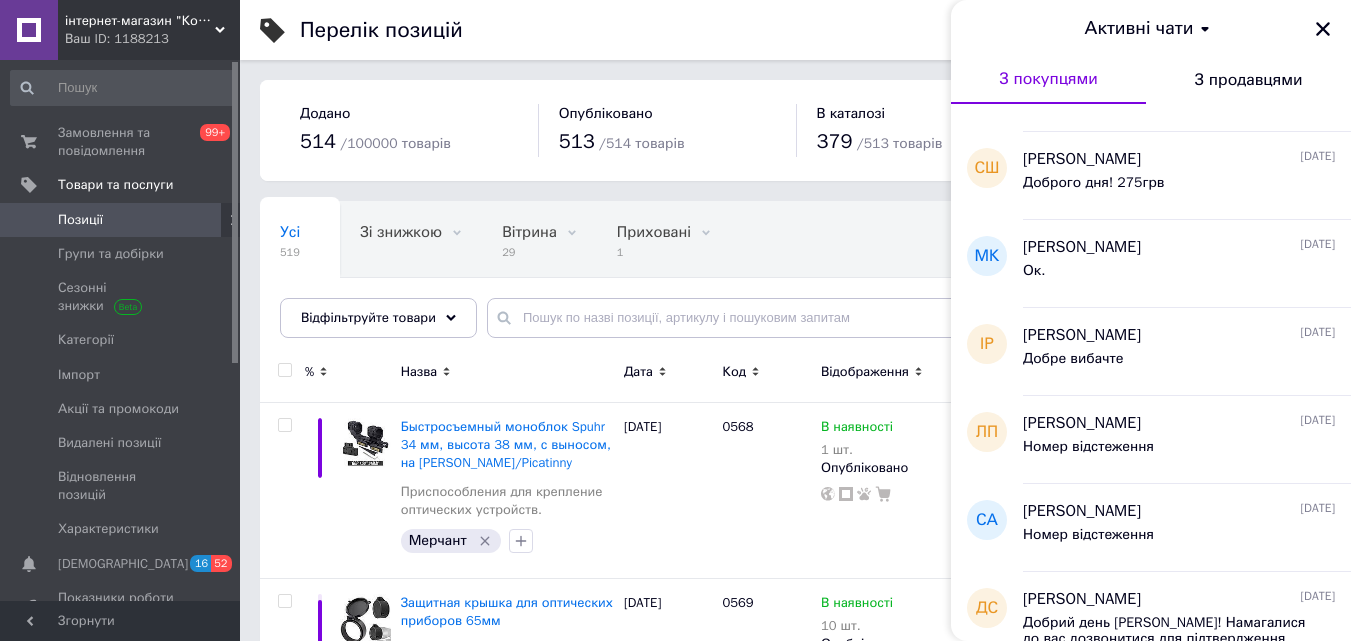 click on "Позиції" at bounding box center (121, 220) 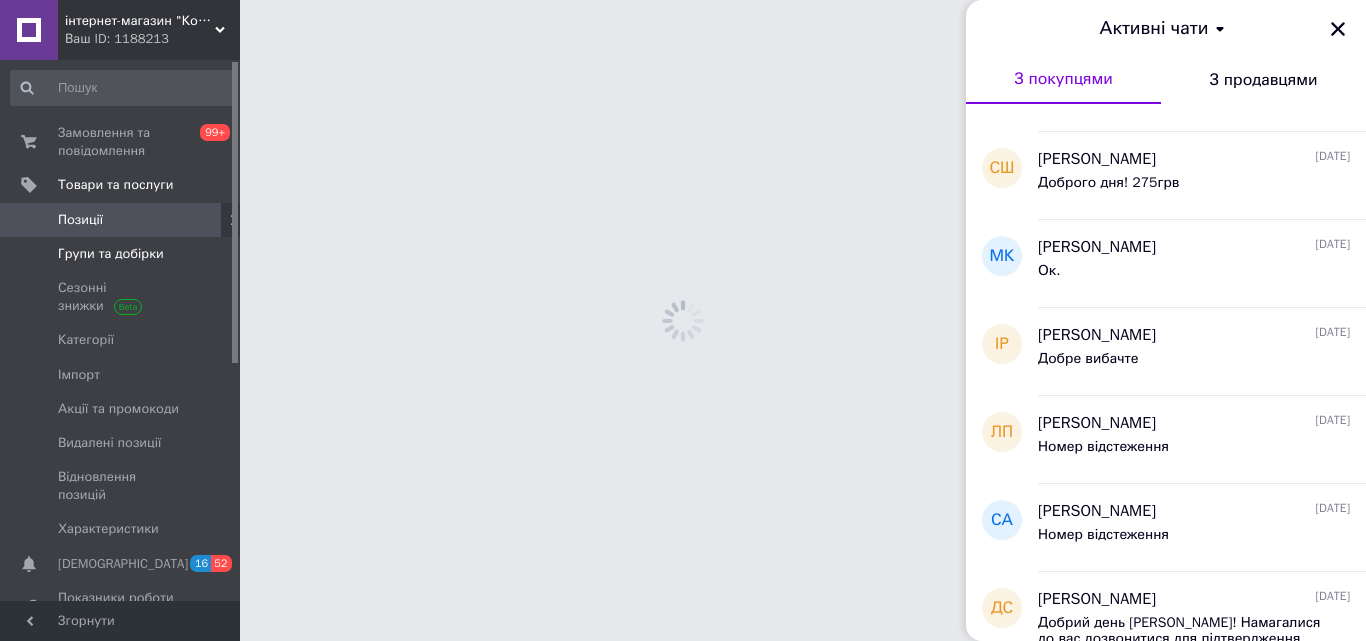 click on "Групи та добірки" at bounding box center (111, 254) 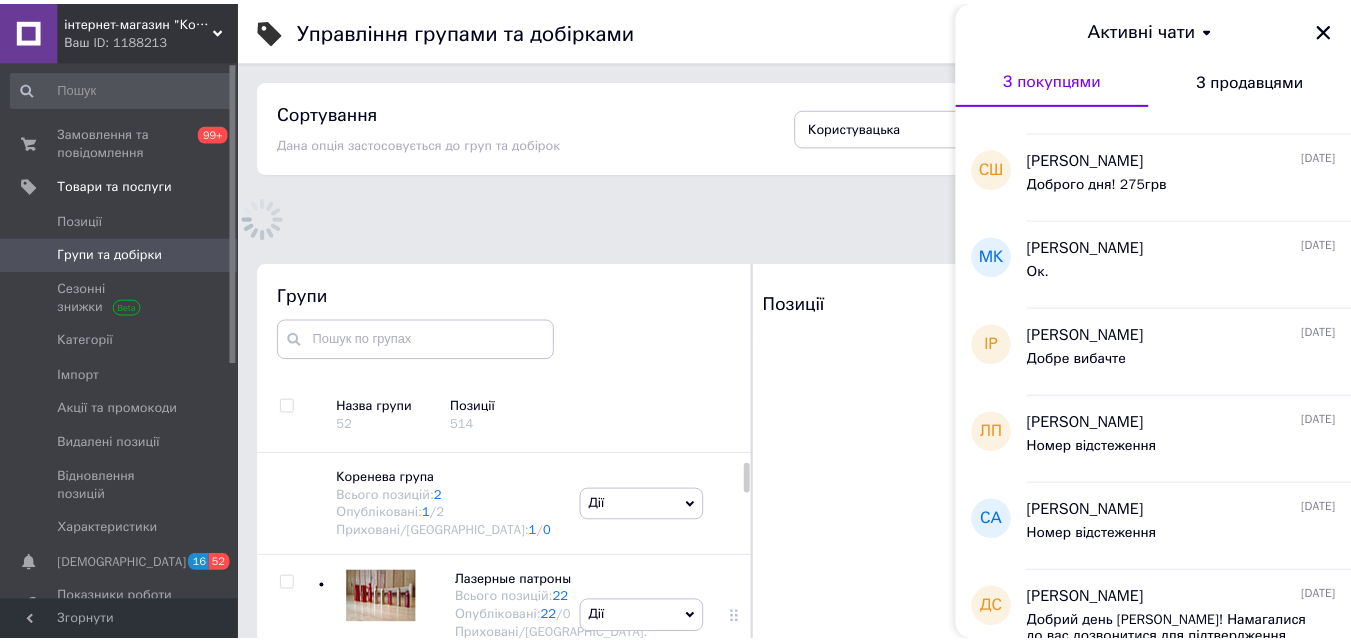scroll, scrollTop: 157, scrollLeft: 0, axis: vertical 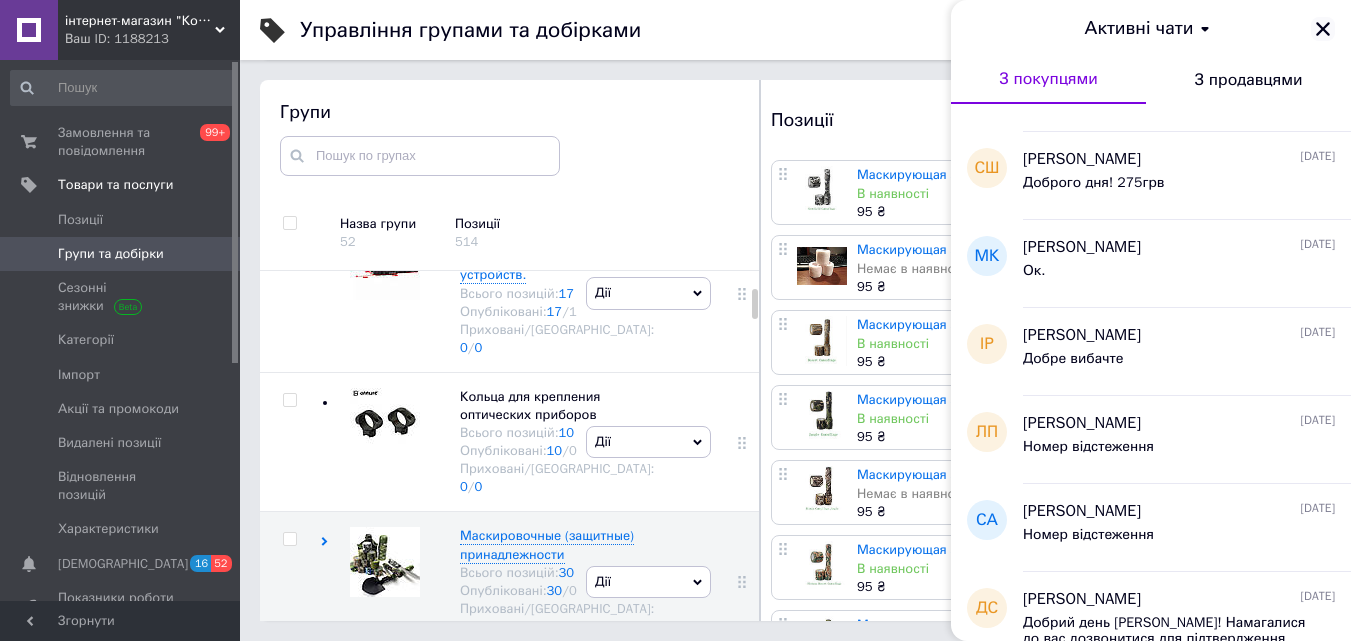 click 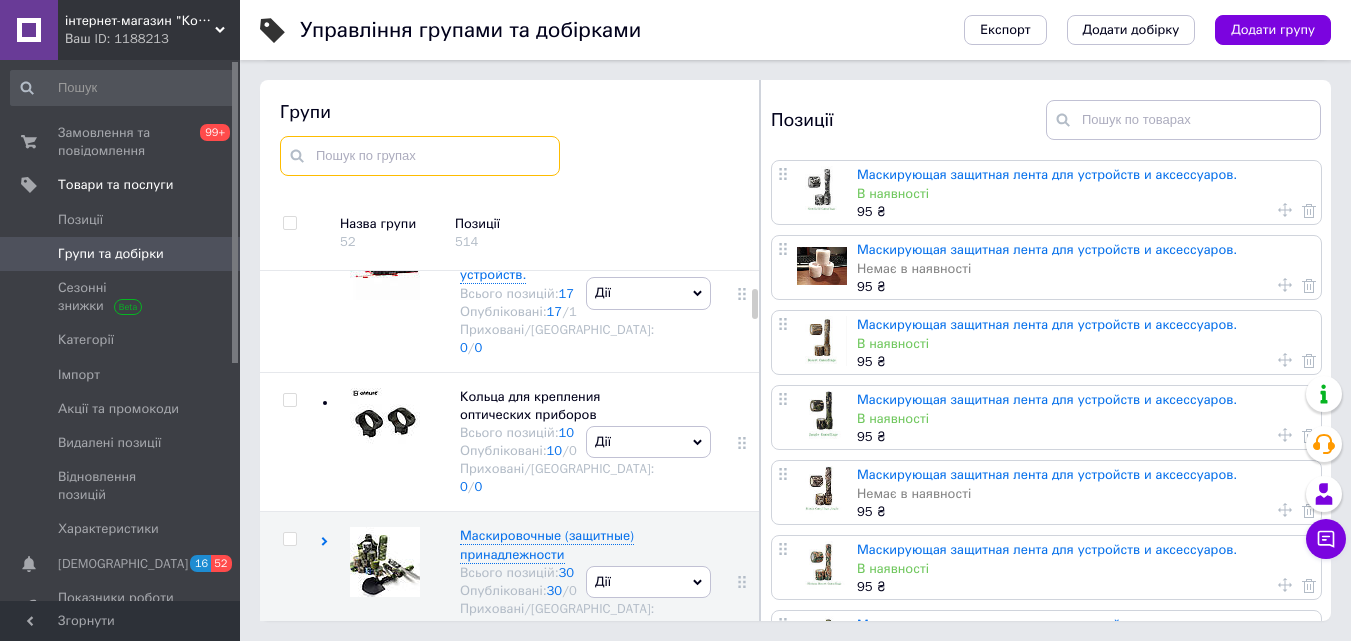 click at bounding box center (420, 156) 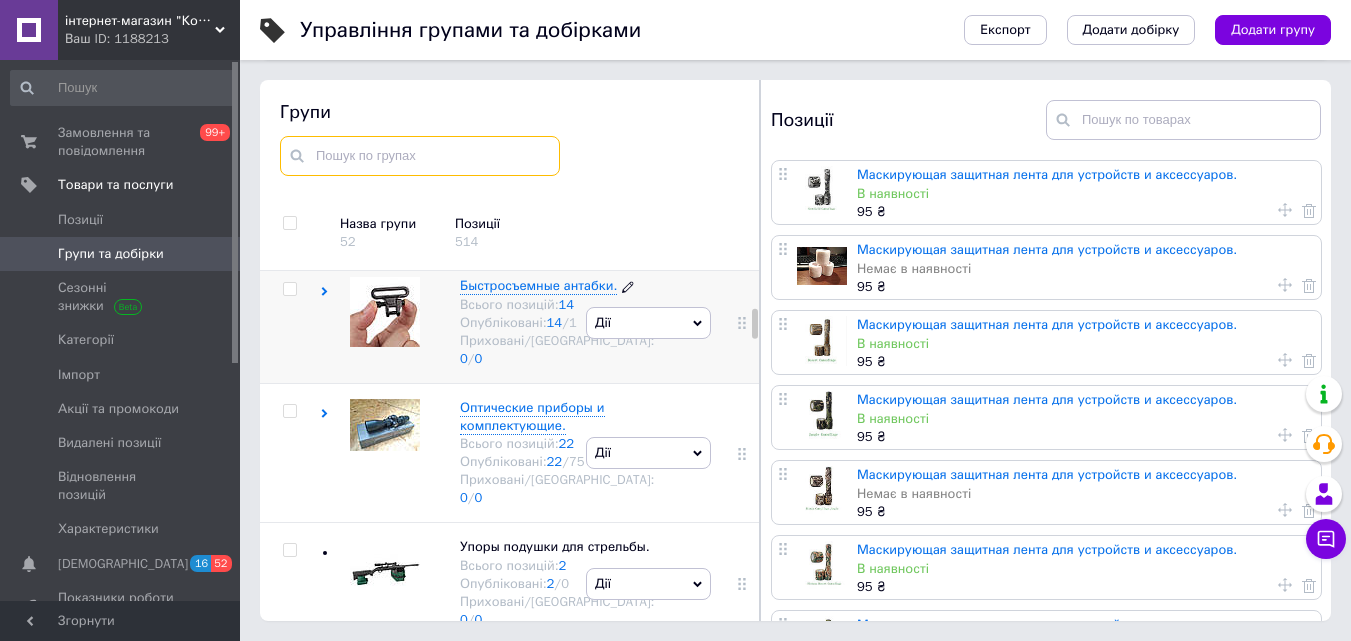 scroll, scrollTop: 902, scrollLeft: 0, axis: vertical 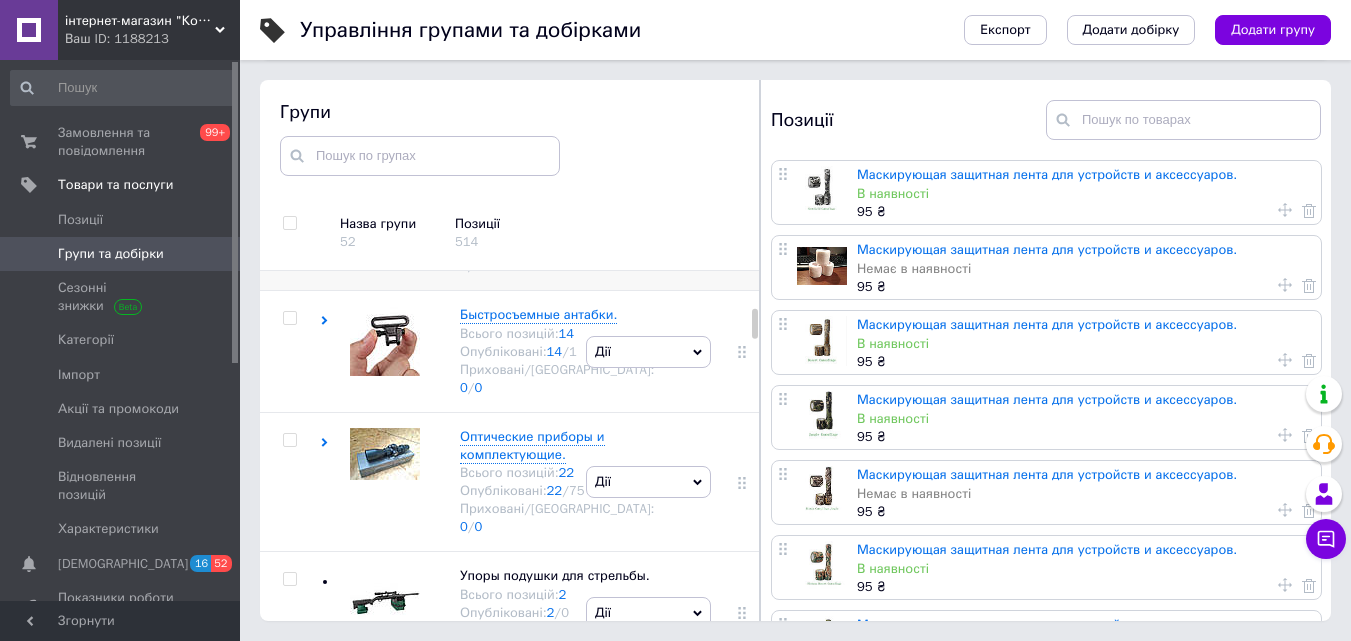 click at bounding box center (385, 202) 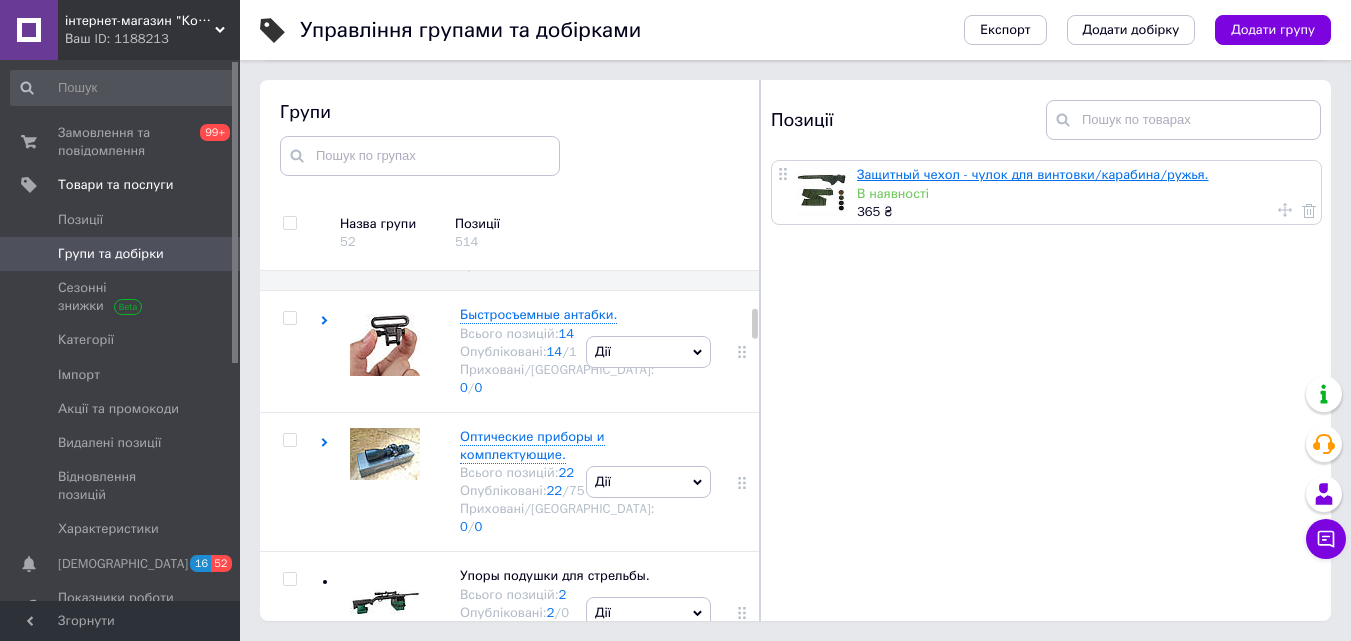 click on "Защитный чехол - чулок для винтовки/карабина/ружья." at bounding box center [1033, 174] 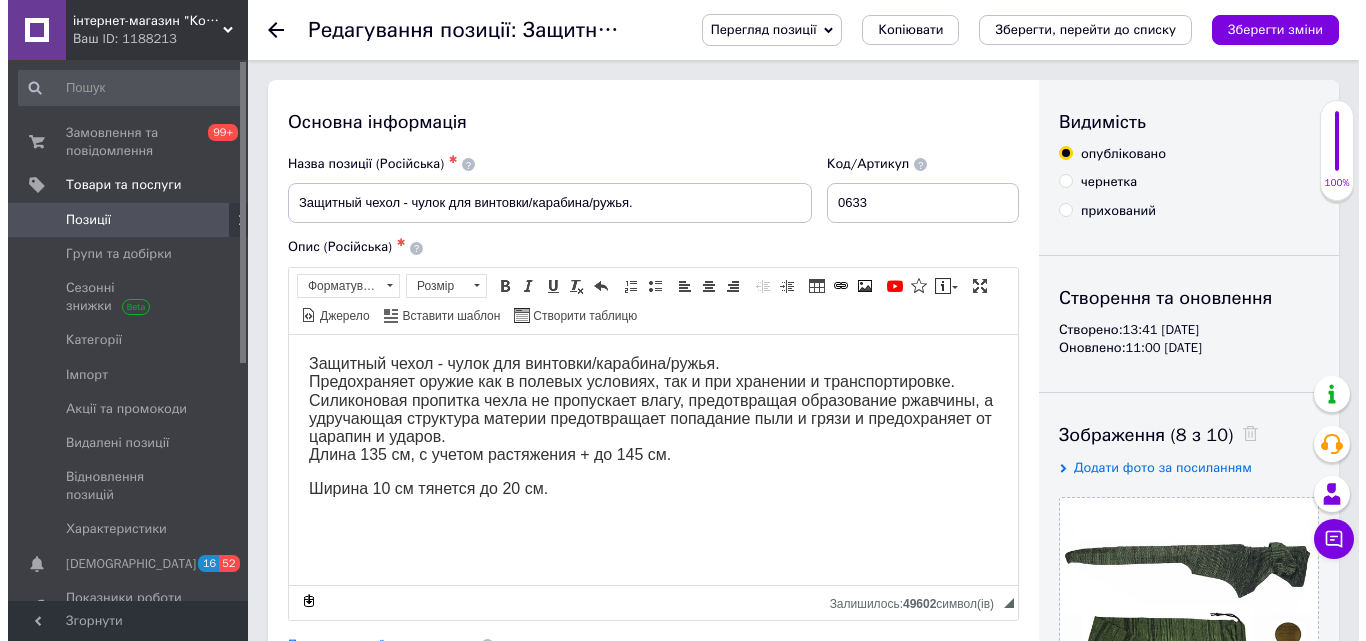 scroll, scrollTop: 0, scrollLeft: 0, axis: both 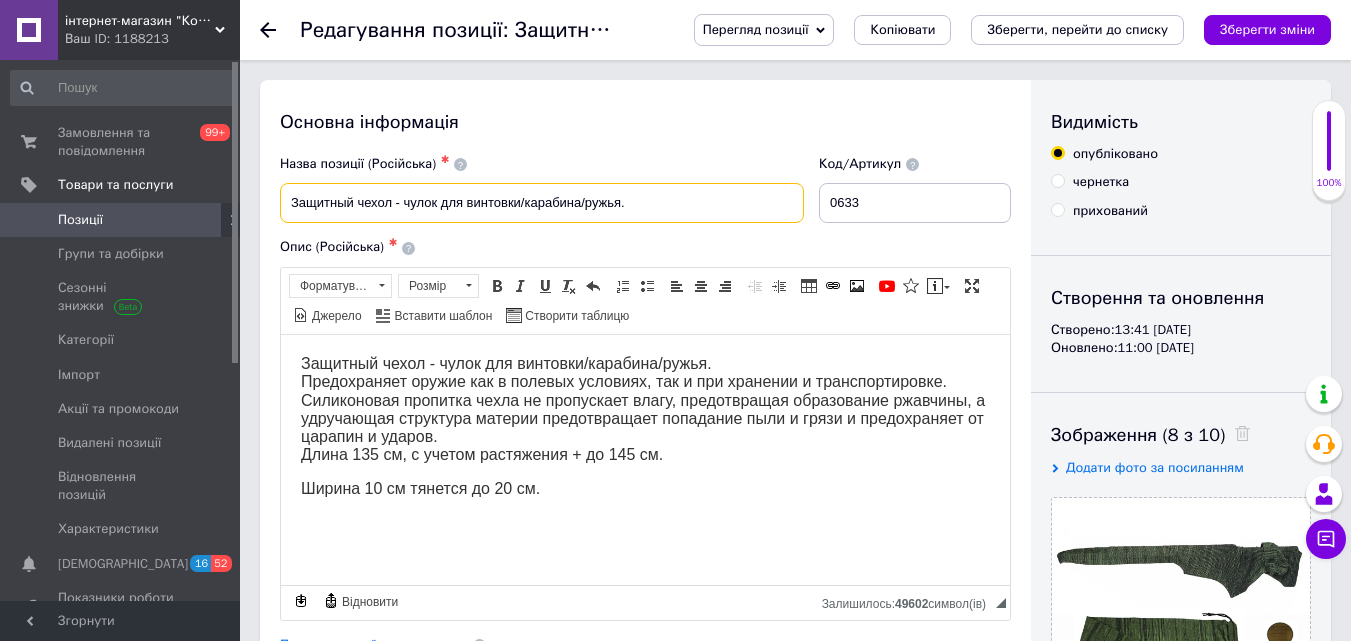 drag, startPoint x: 646, startPoint y: 207, endPoint x: 243, endPoint y: 199, distance: 403.0794 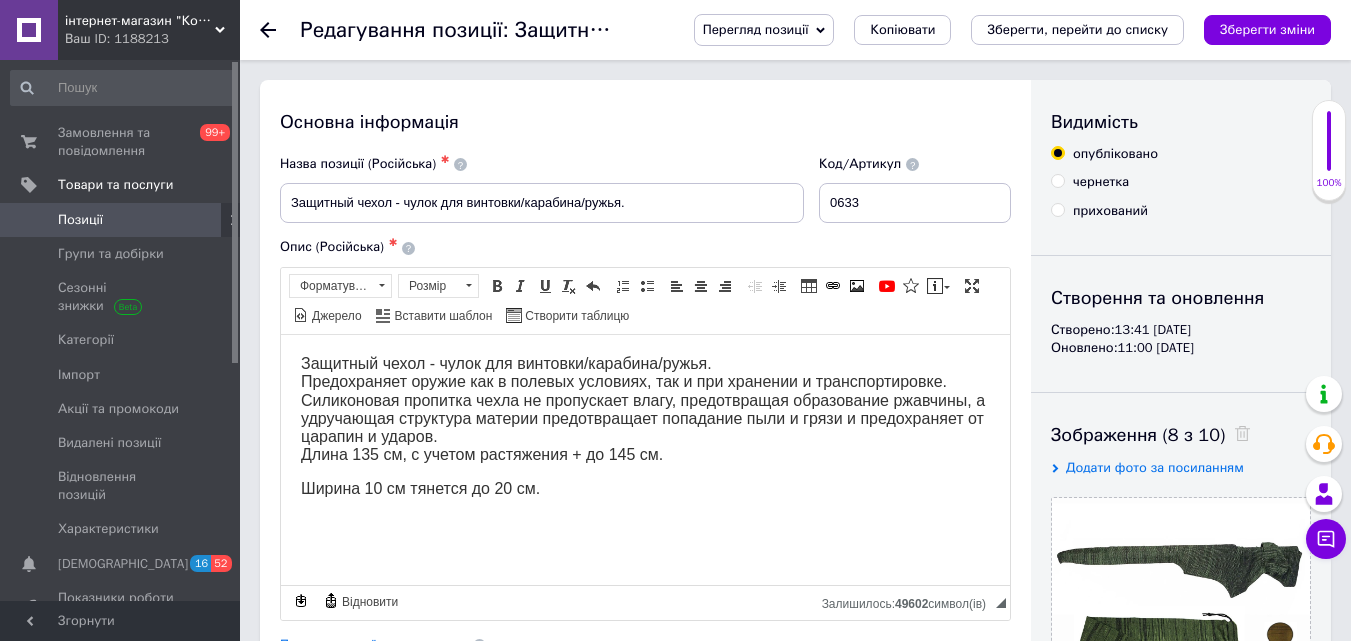 drag, startPoint x: 266, startPoint y: 27, endPoint x: 282, endPoint y: 40, distance: 20.615528 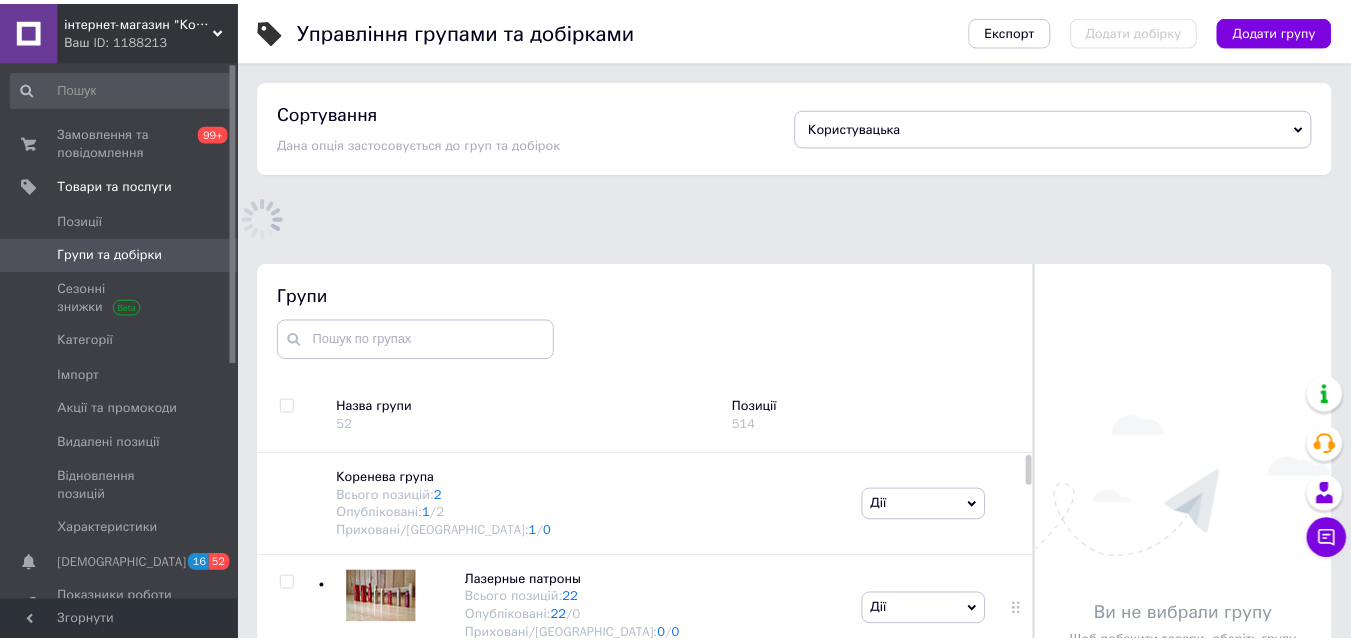 scroll, scrollTop: 183, scrollLeft: 0, axis: vertical 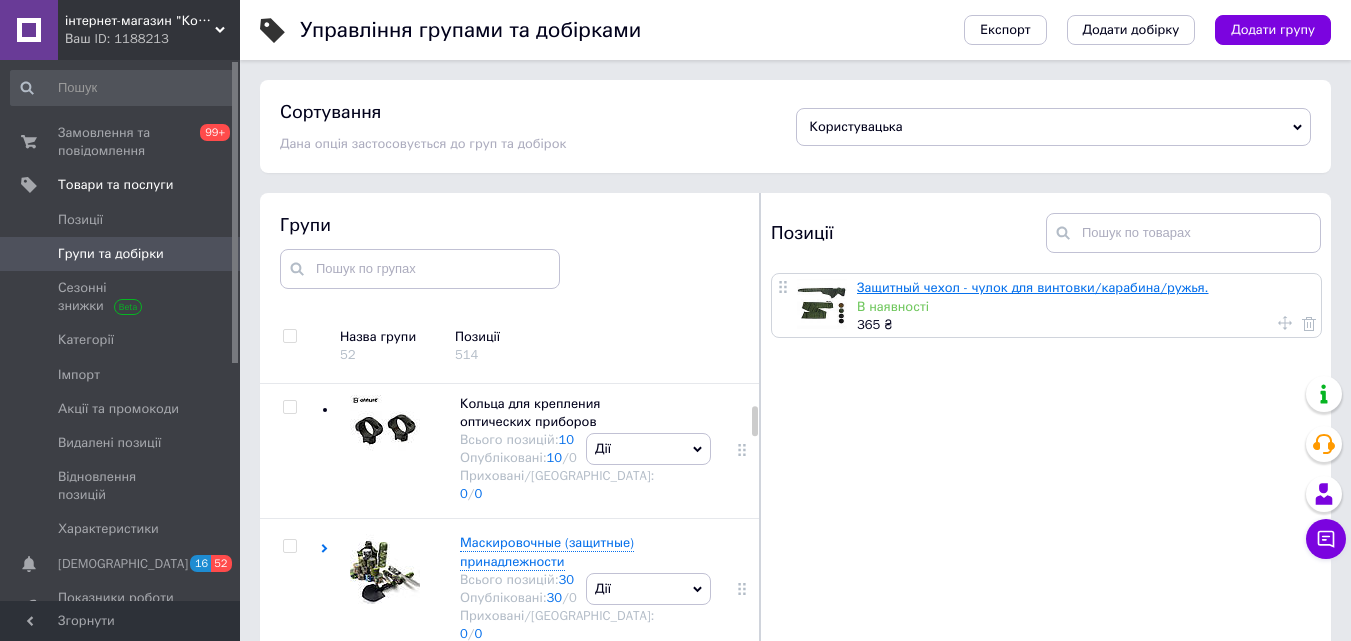 click on "Защитный чехол - чулок для винтовки/карабина/ружья." at bounding box center [1033, 287] 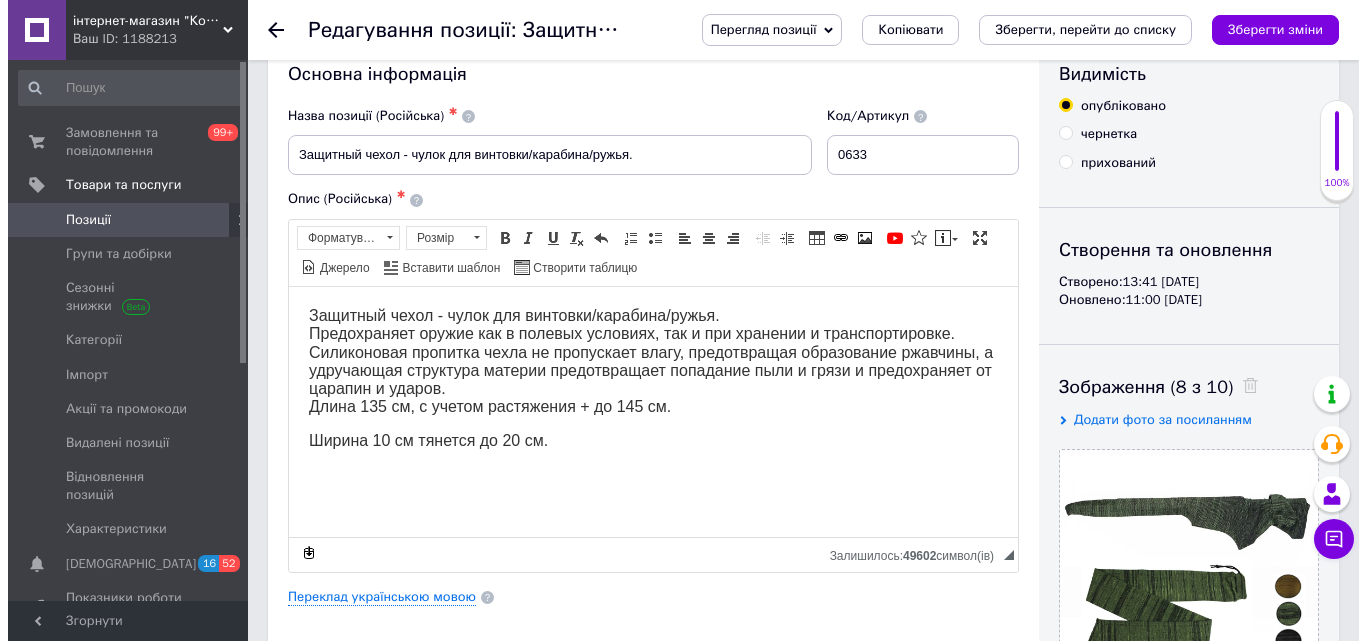 scroll, scrollTop: 0, scrollLeft: 0, axis: both 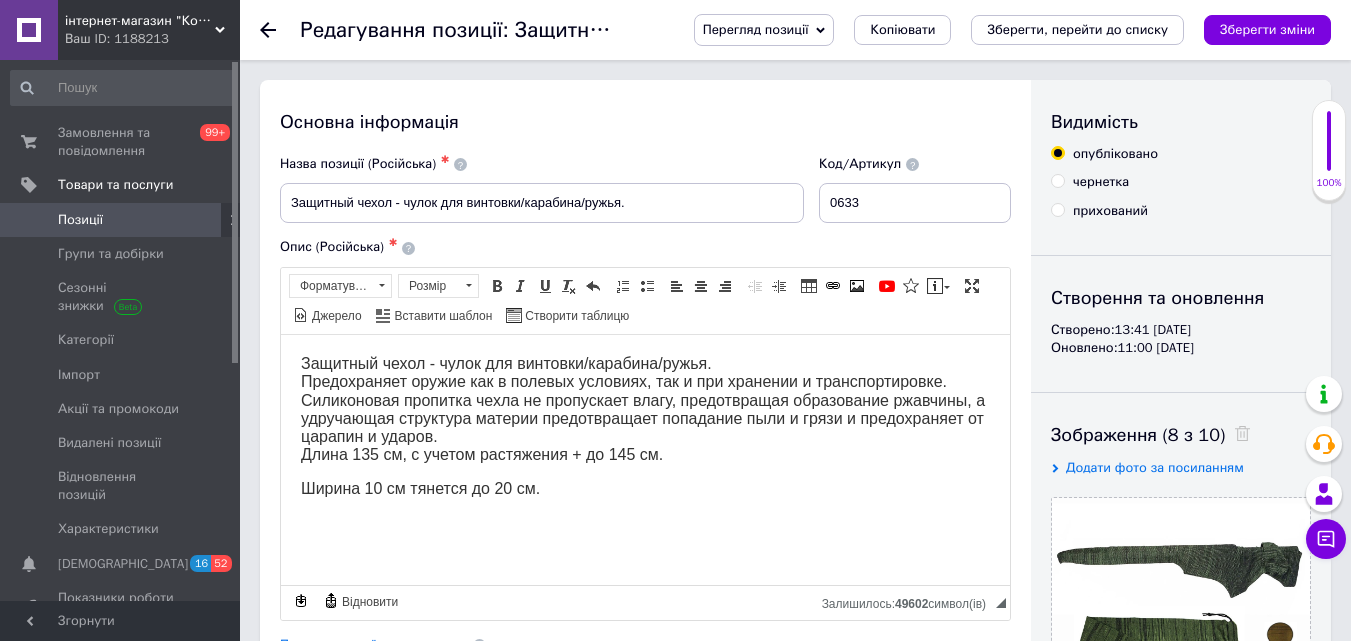 click 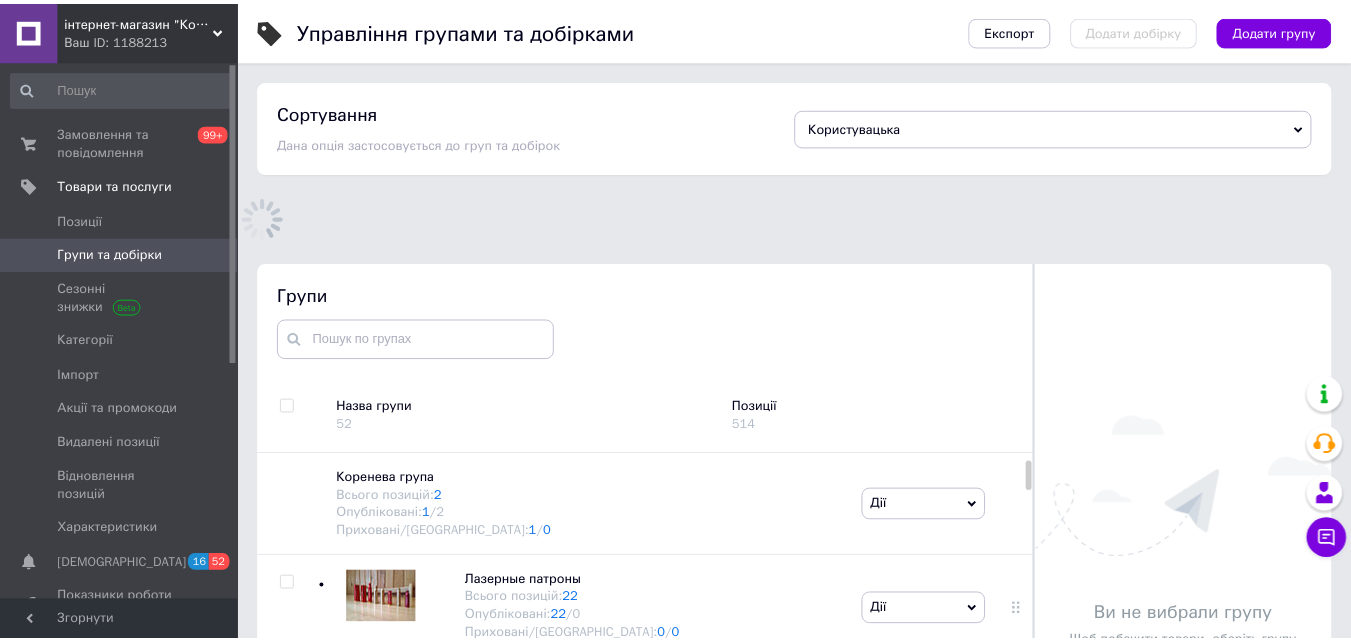 scroll, scrollTop: 113, scrollLeft: 0, axis: vertical 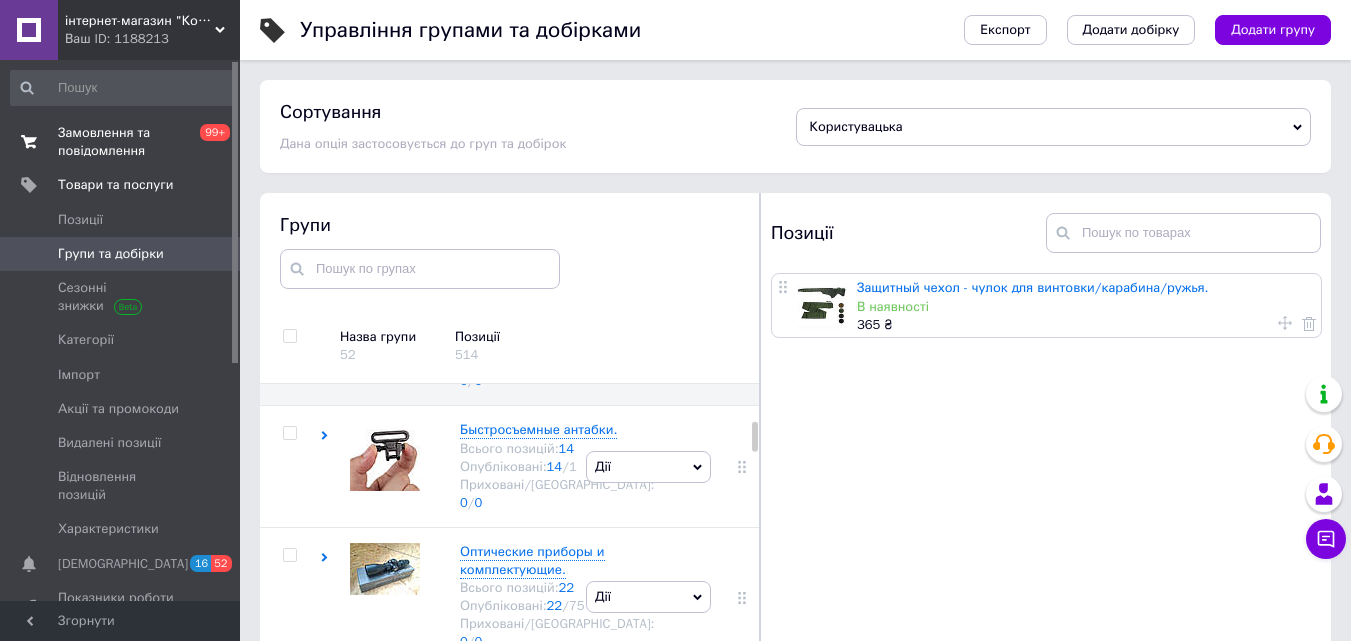 click on "Замовлення та повідомлення" at bounding box center [121, 142] 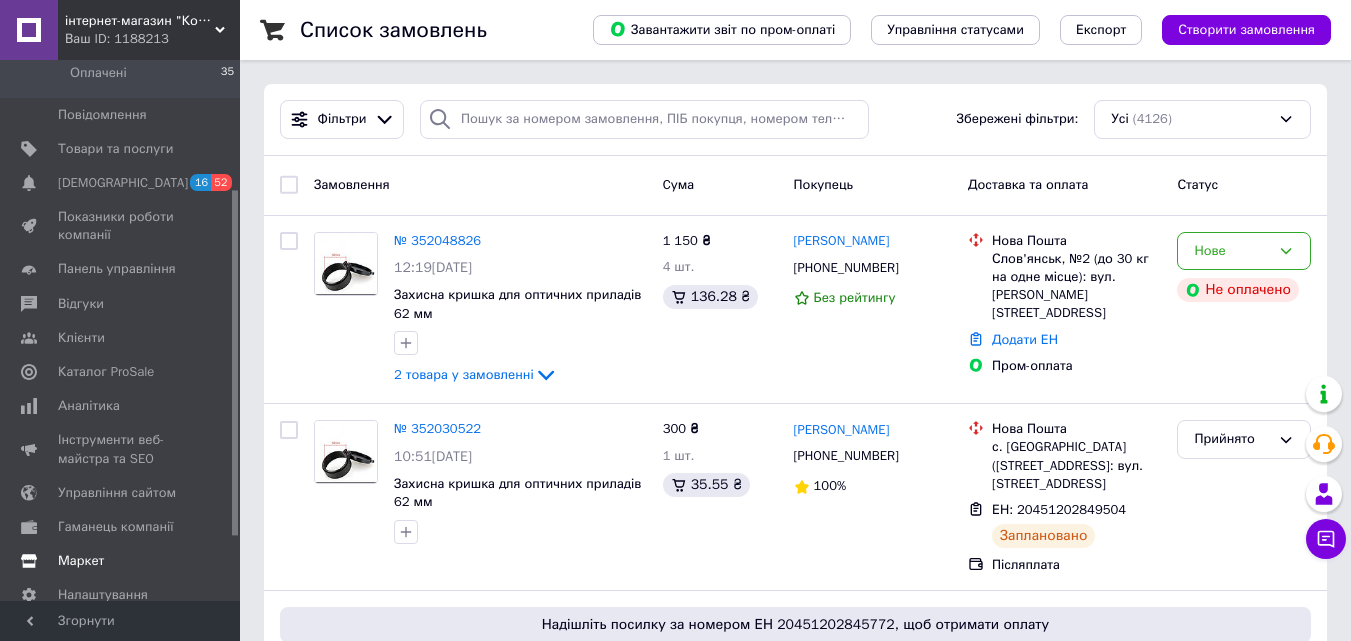 scroll, scrollTop: 302, scrollLeft: 0, axis: vertical 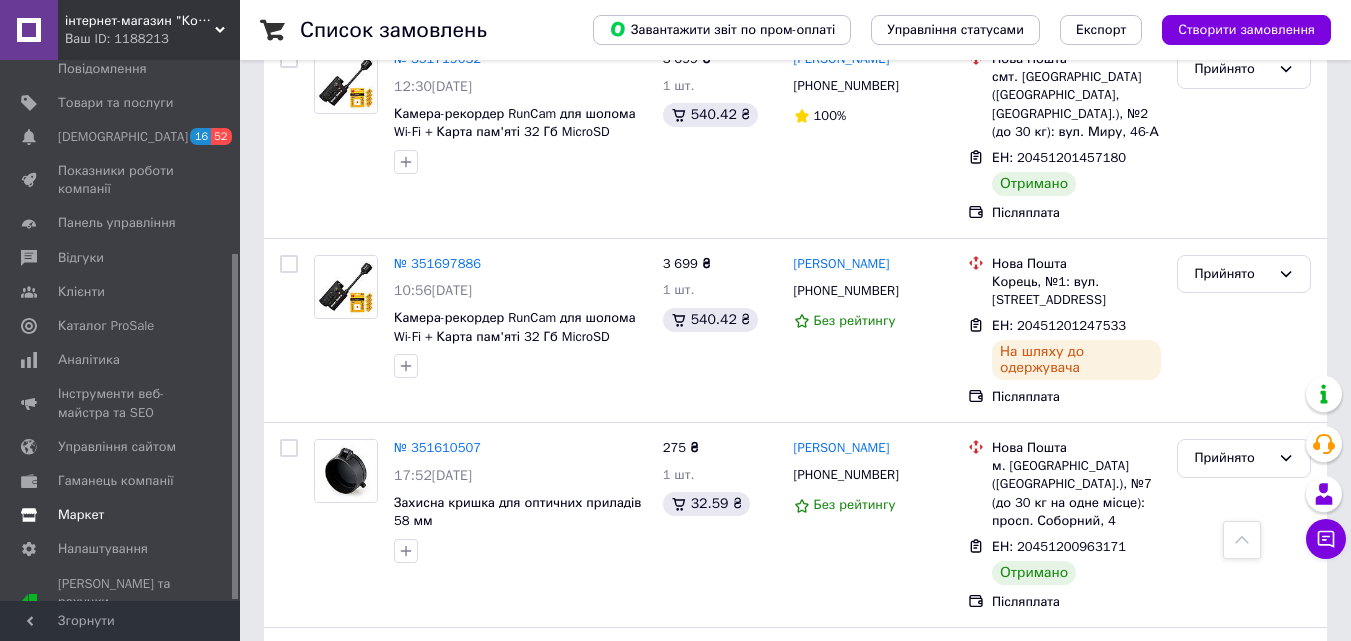 click on "Маркет" at bounding box center (81, 515) 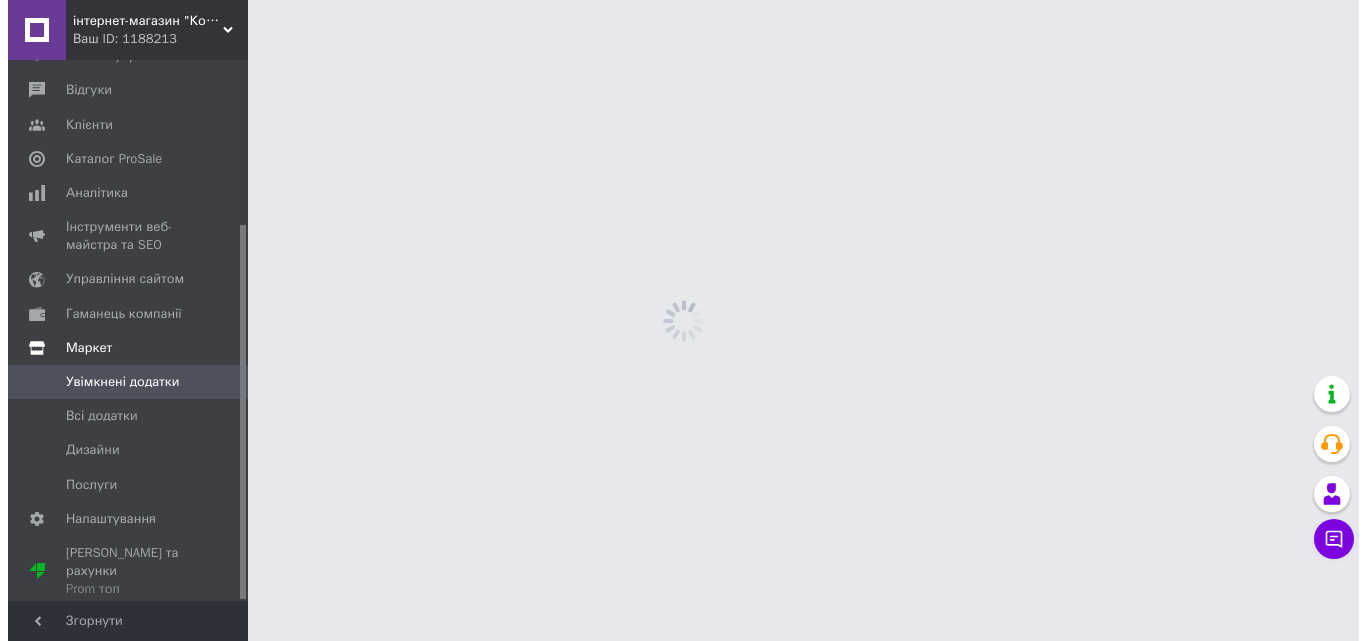 scroll, scrollTop: 0, scrollLeft: 0, axis: both 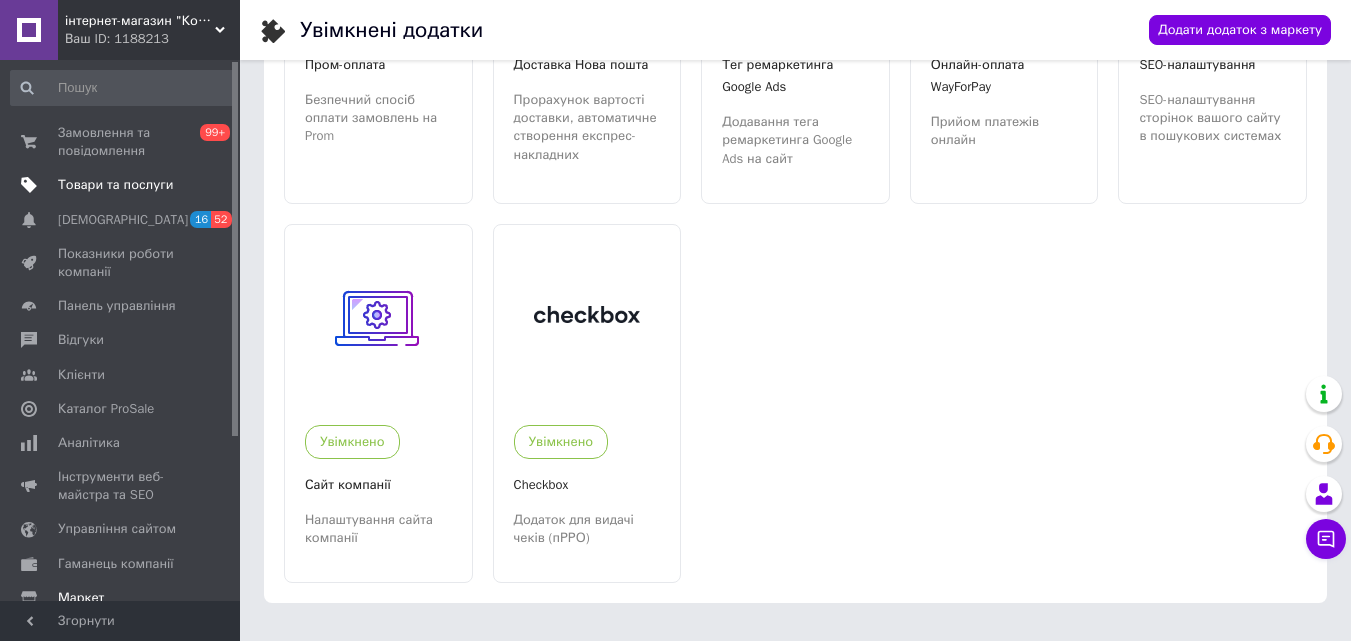 click on "Товари та послуги" at bounding box center (115, 185) 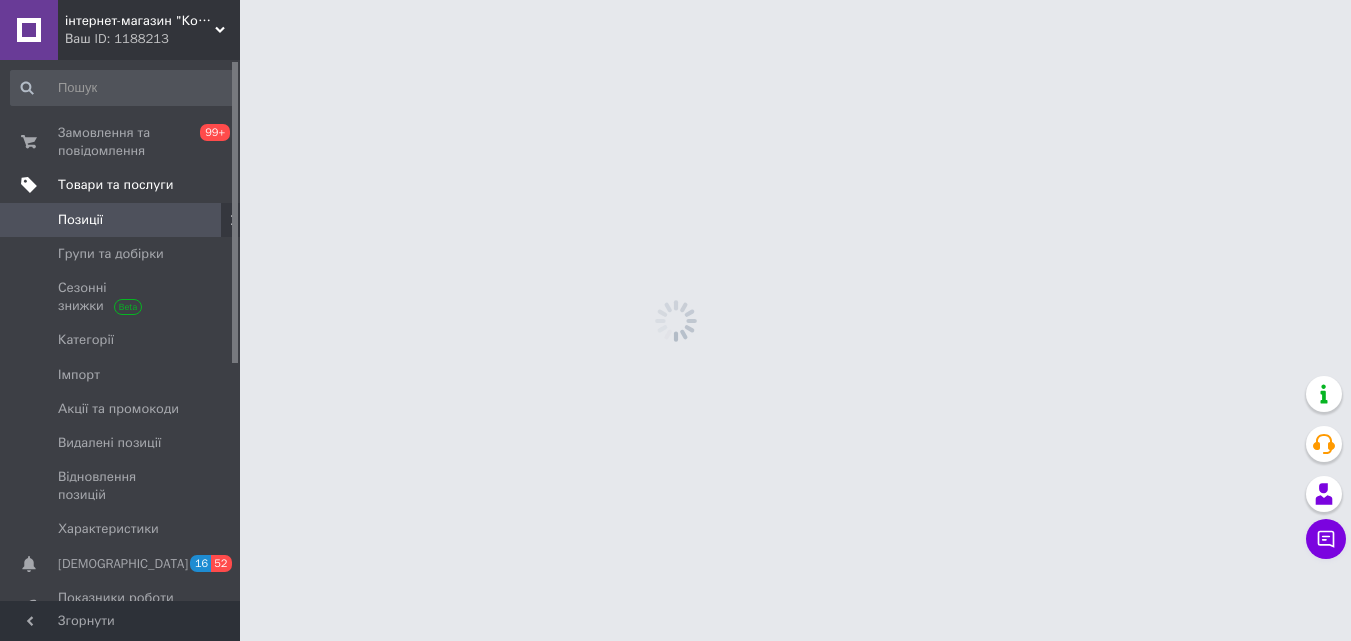 scroll, scrollTop: 0, scrollLeft: 0, axis: both 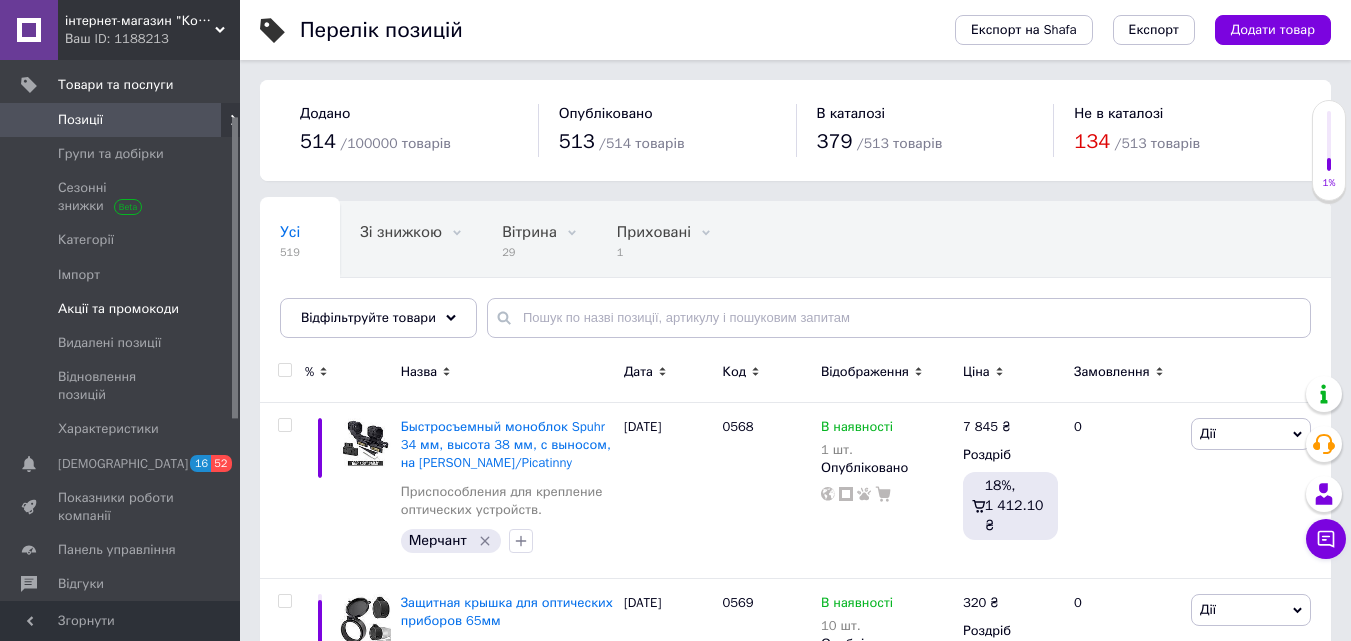 click on "Акції та промокоди" at bounding box center [118, 309] 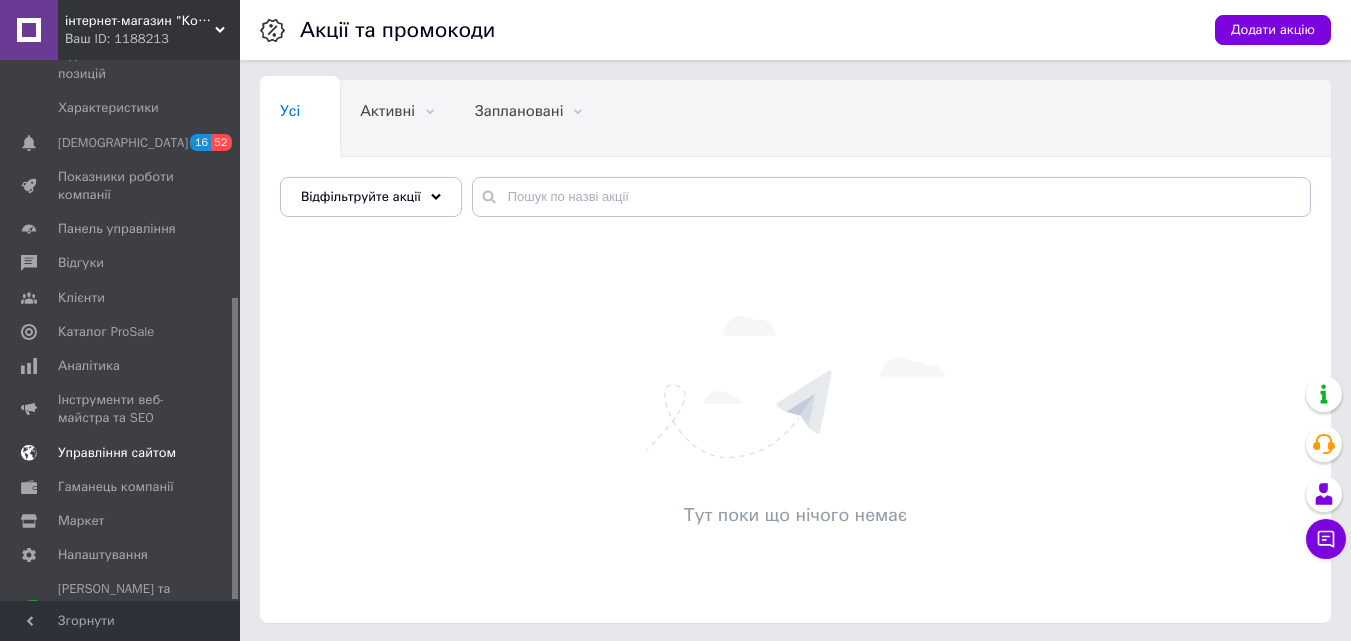 scroll, scrollTop: 426, scrollLeft: 0, axis: vertical 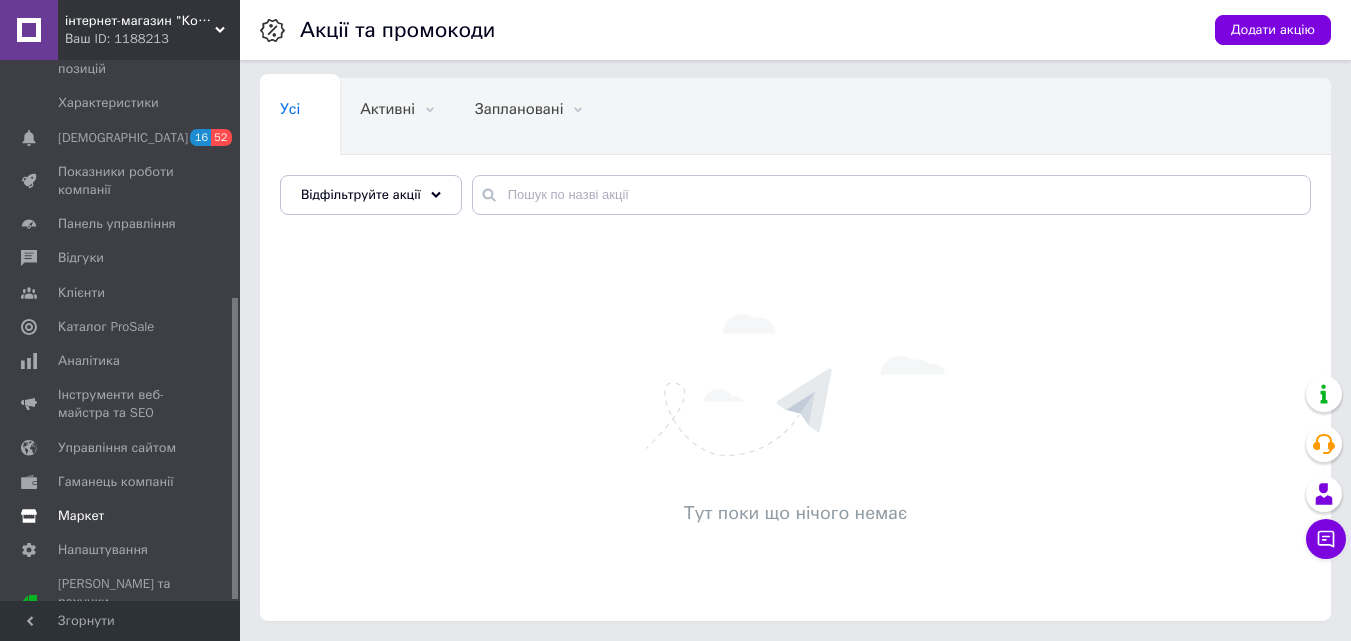 click on "Маркет" at bounding box center (81, 516) 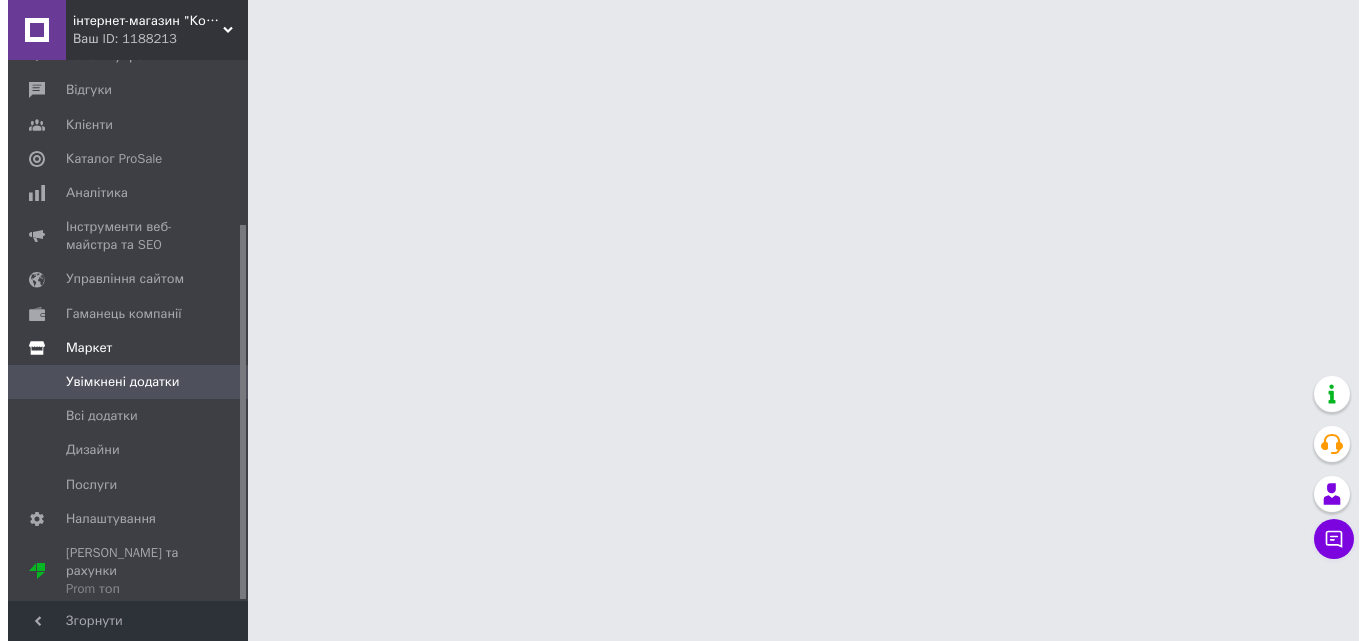 scroll, scrollTop: 0, scrollLeft: 0, axis: both 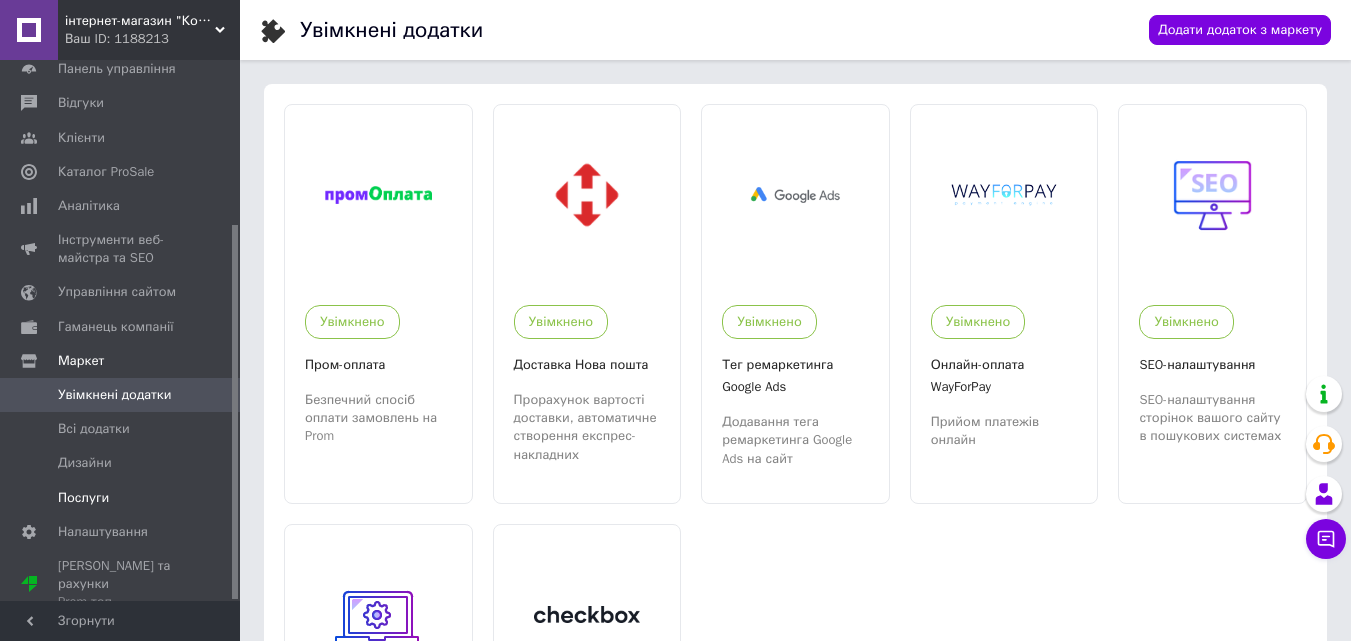 click on "Послуги" at bounding box center (83, 498) 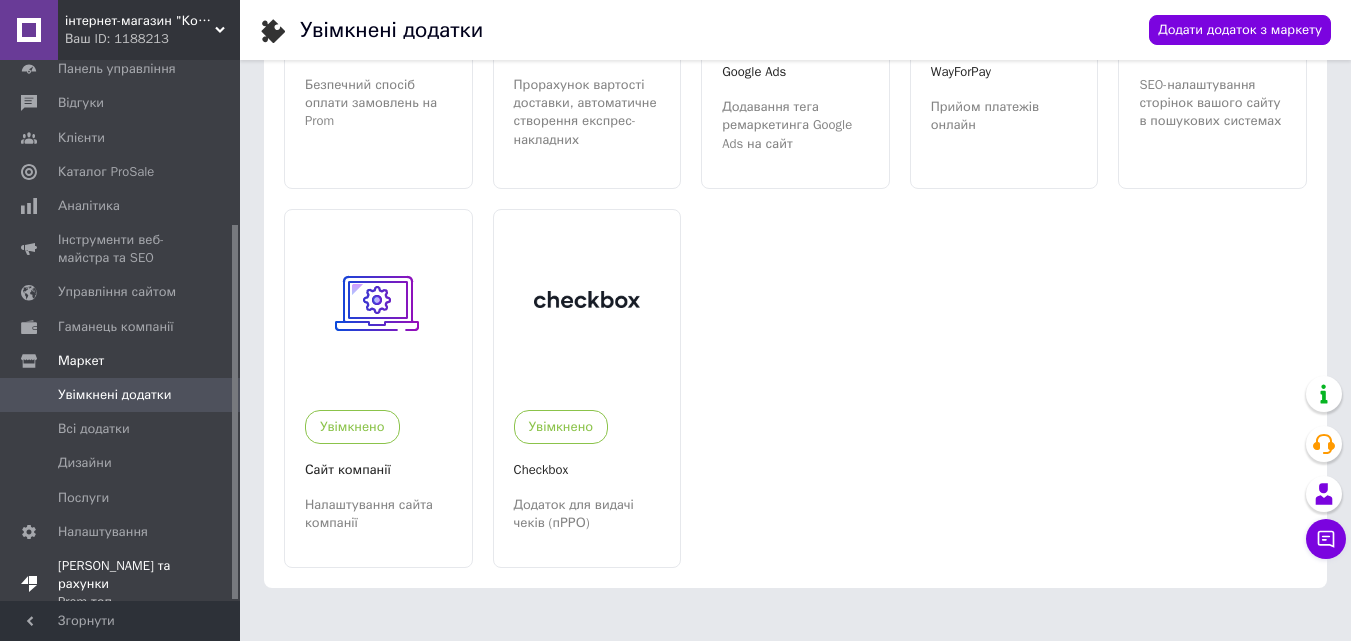scroll, scrollTop: 322, scrollLeft: 0, axis: vertical 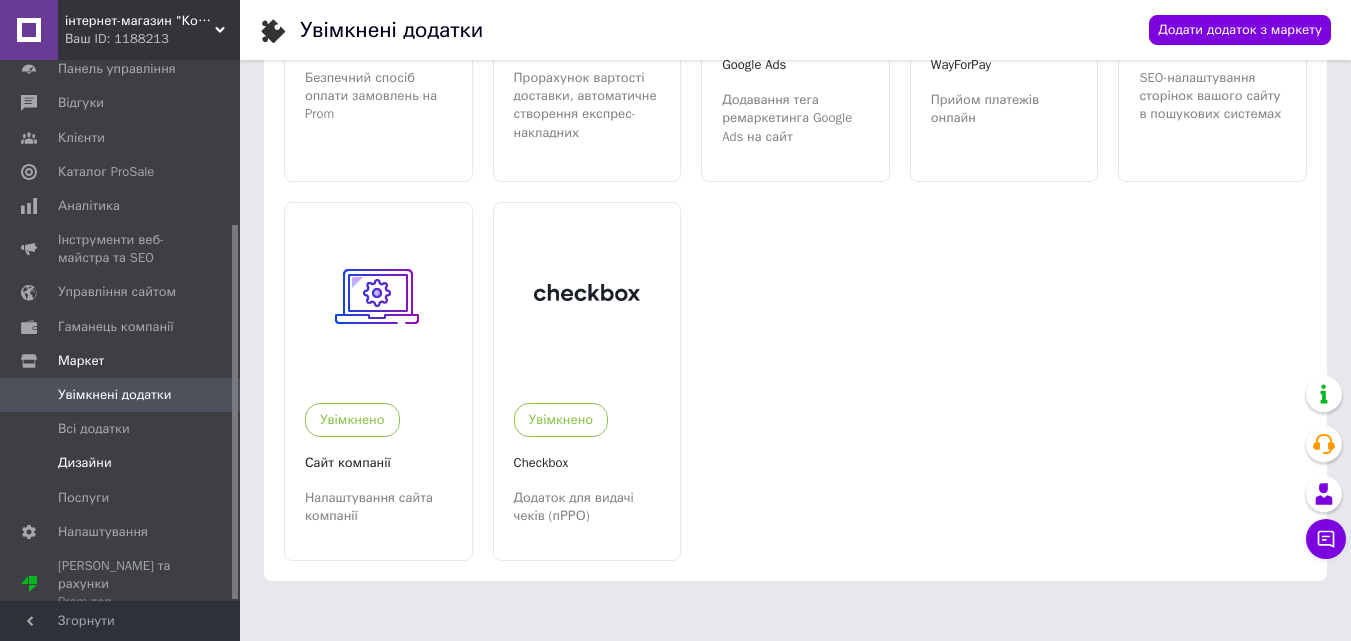 click on "Дизайни" at bounding box center [85, 463] 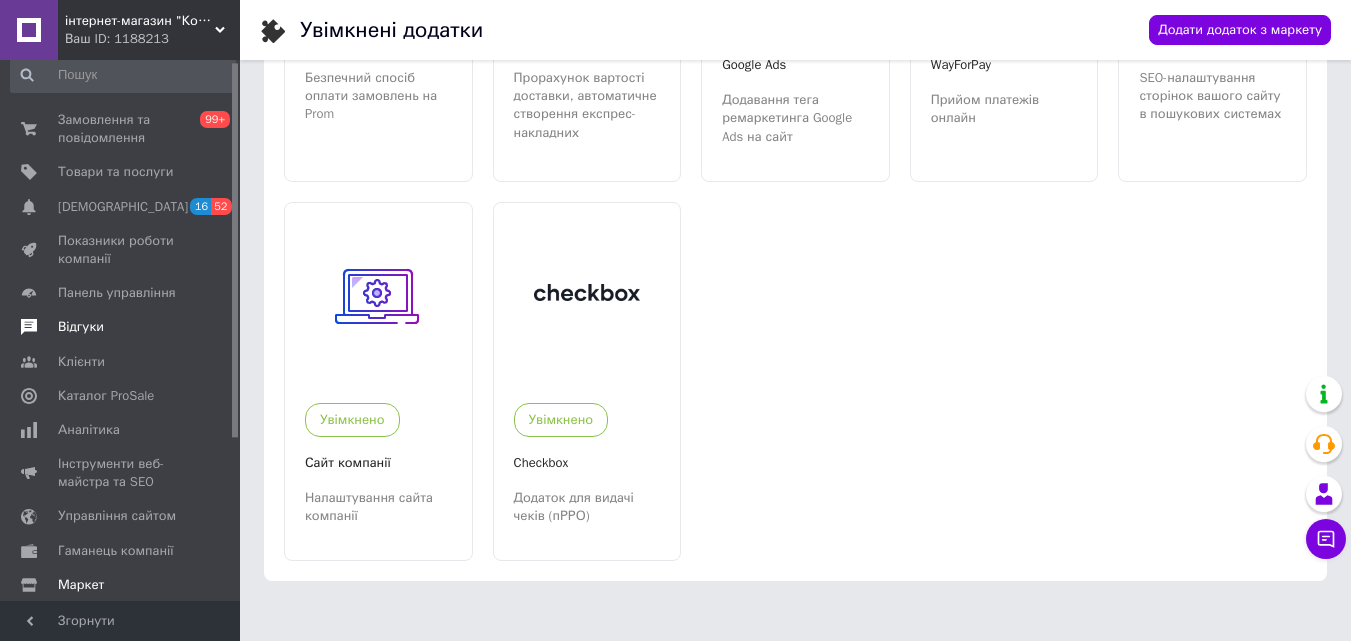 scroll, scrollTop: 0, scrollLeft: 0, axis: both 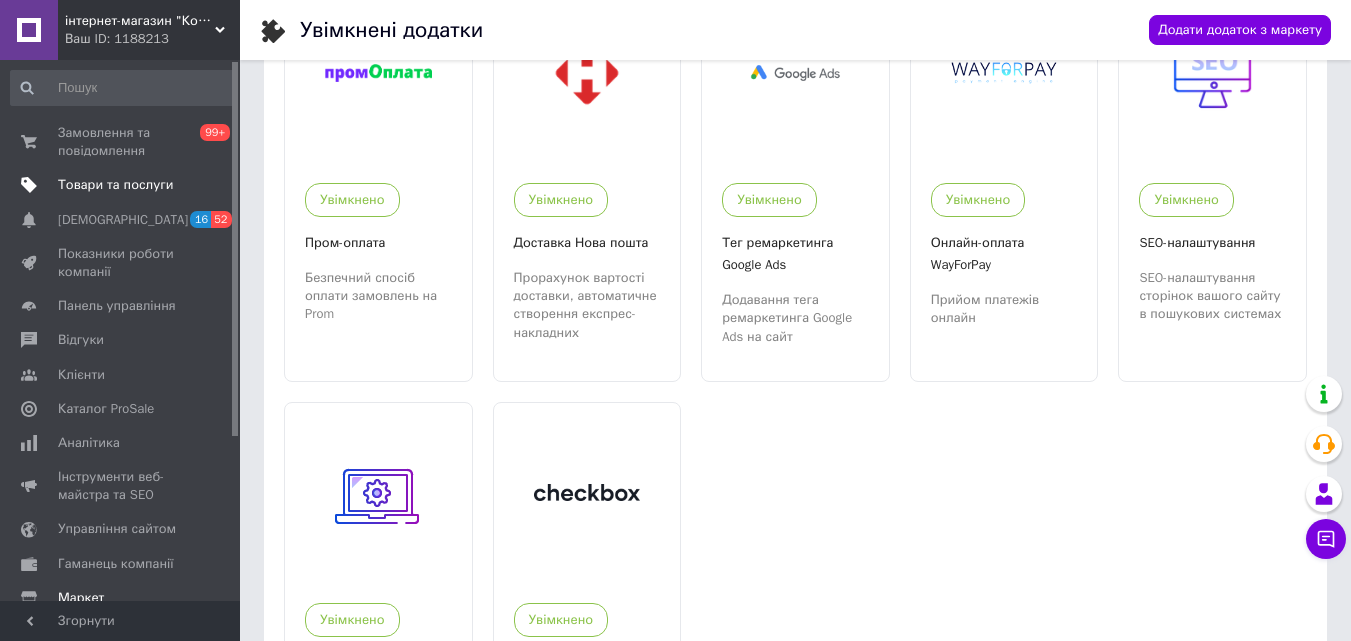 click on "Товари та послуги" at bounding box center (115, 185) 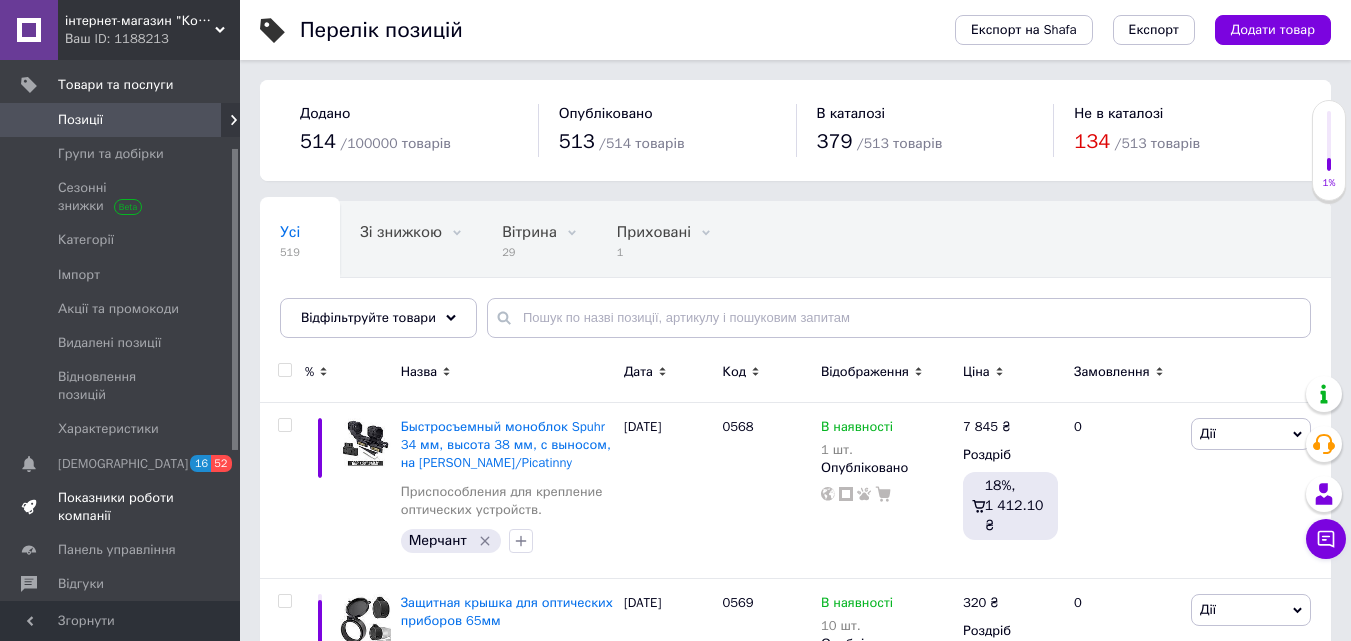 scroll, scrollTop: 200, scrollLeft: 0, axis: vertical 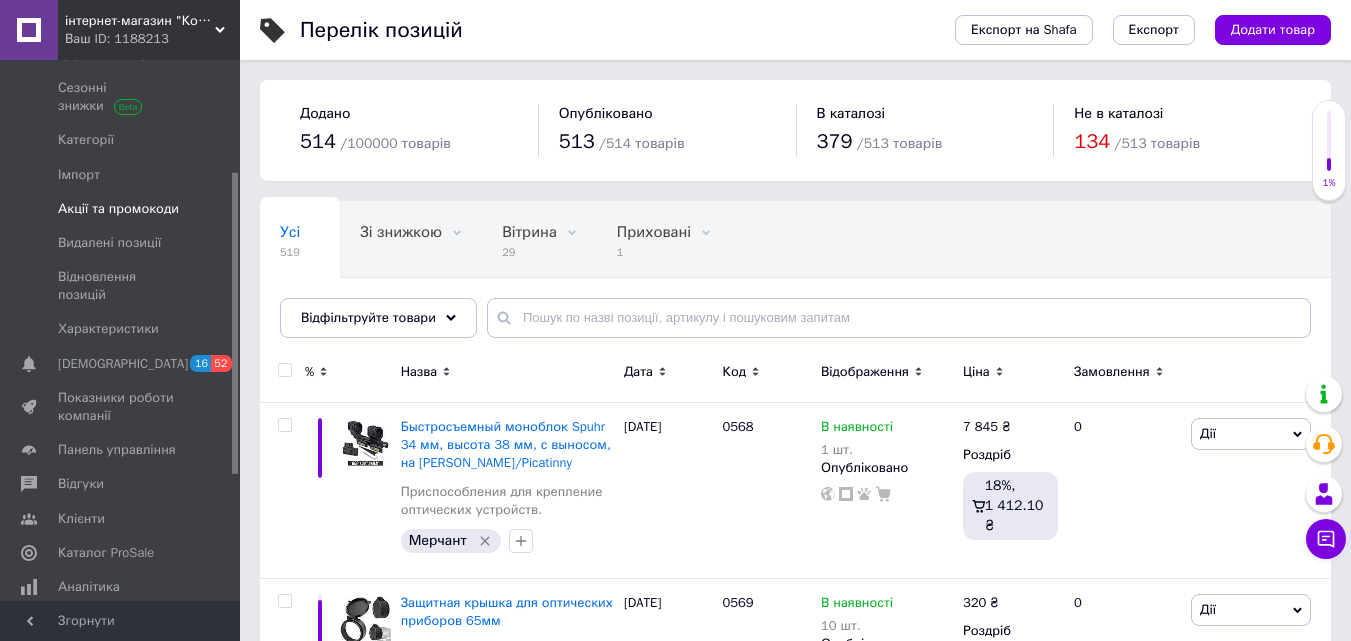 click on "Акції та промокоди" at bounding box center (118, 209) 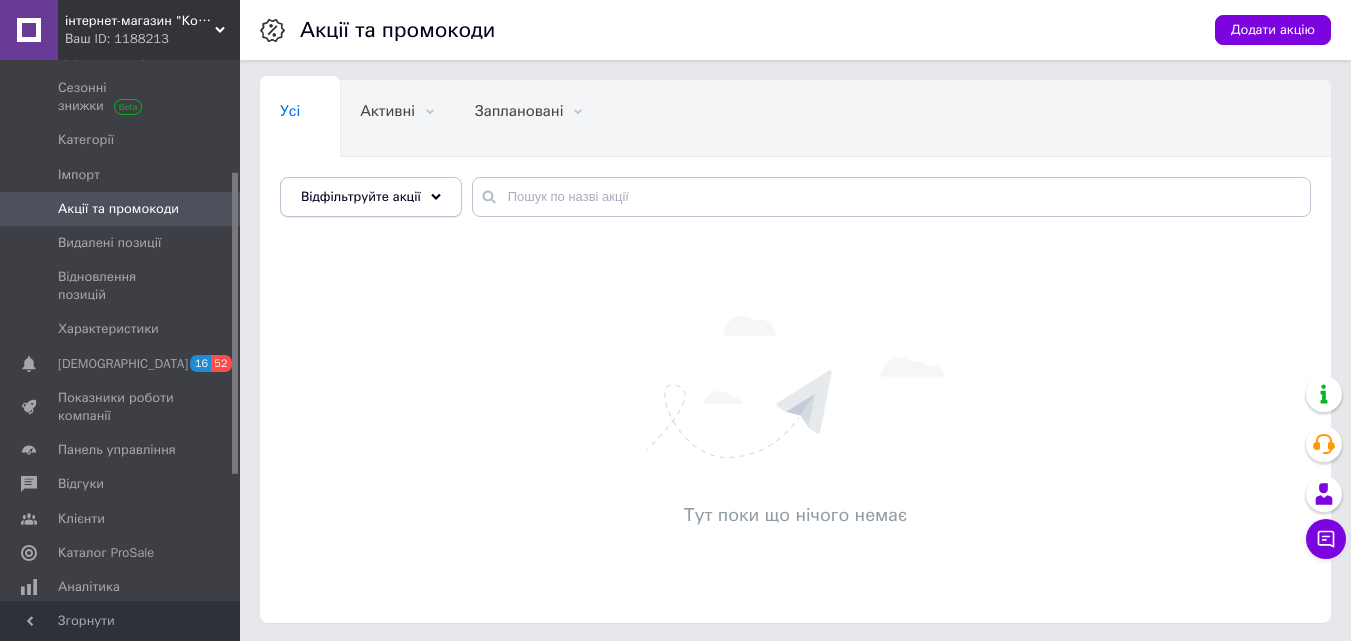 click 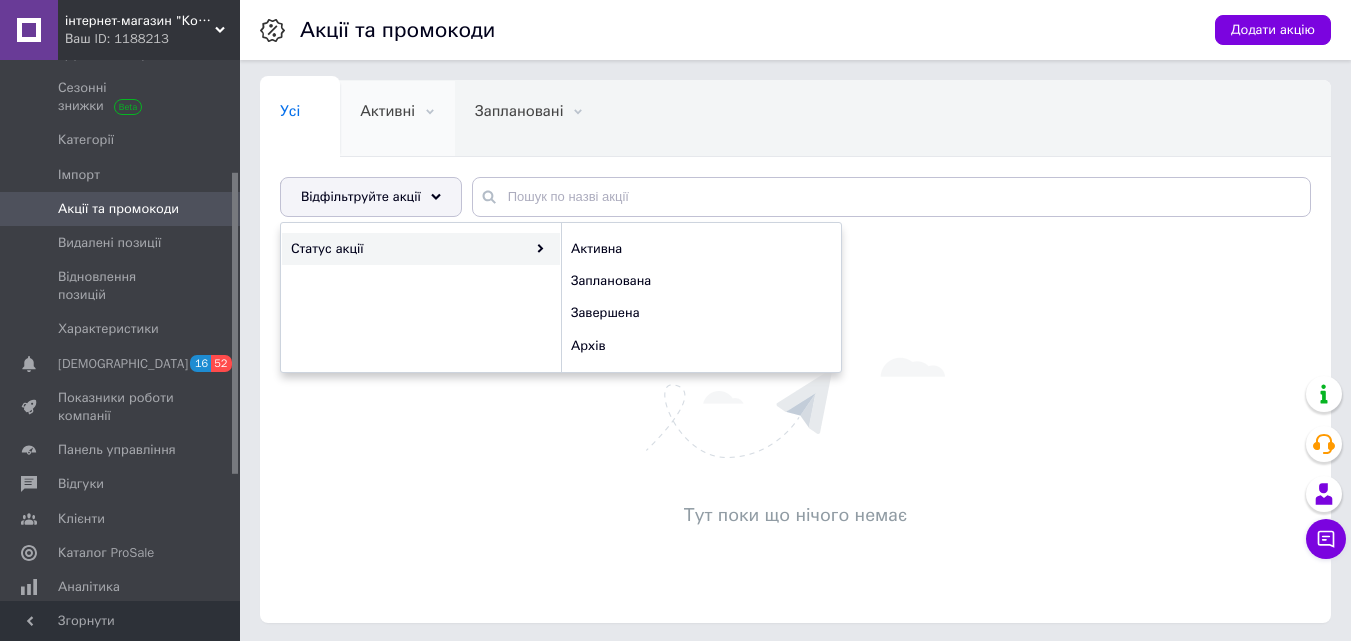 click on "Активні 0" at bounding box center [397, 119] 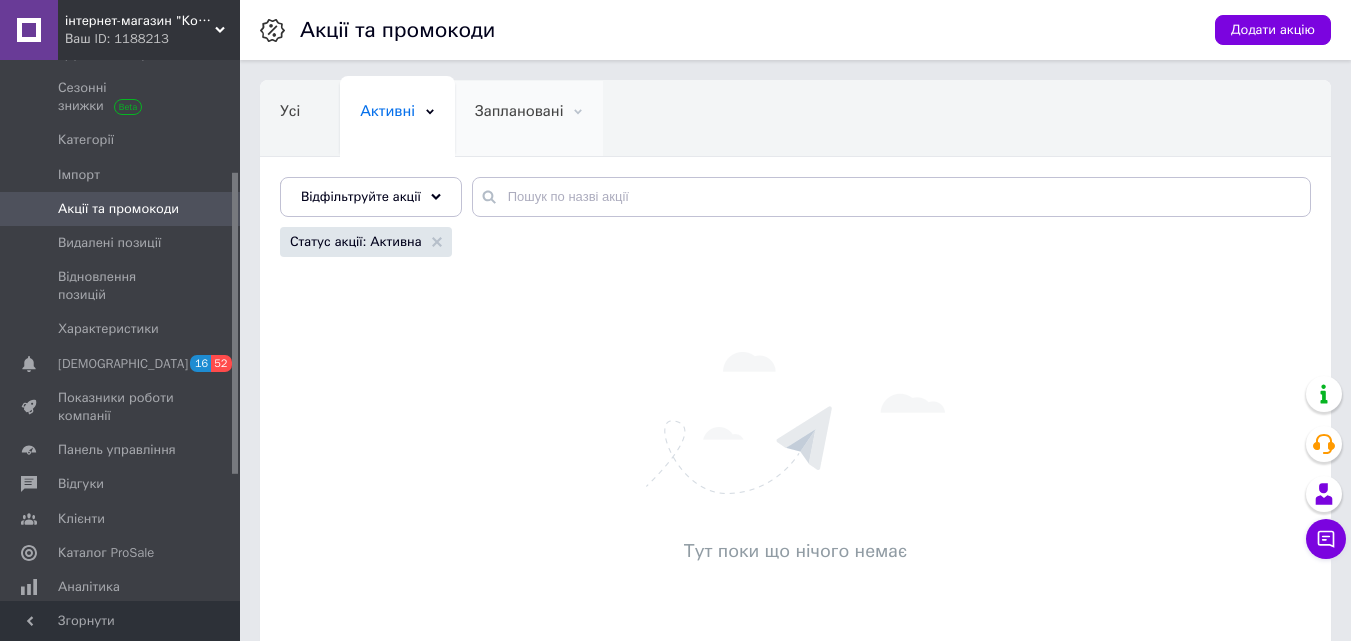 click on "Заплановані" at bounding box center (519, 111) 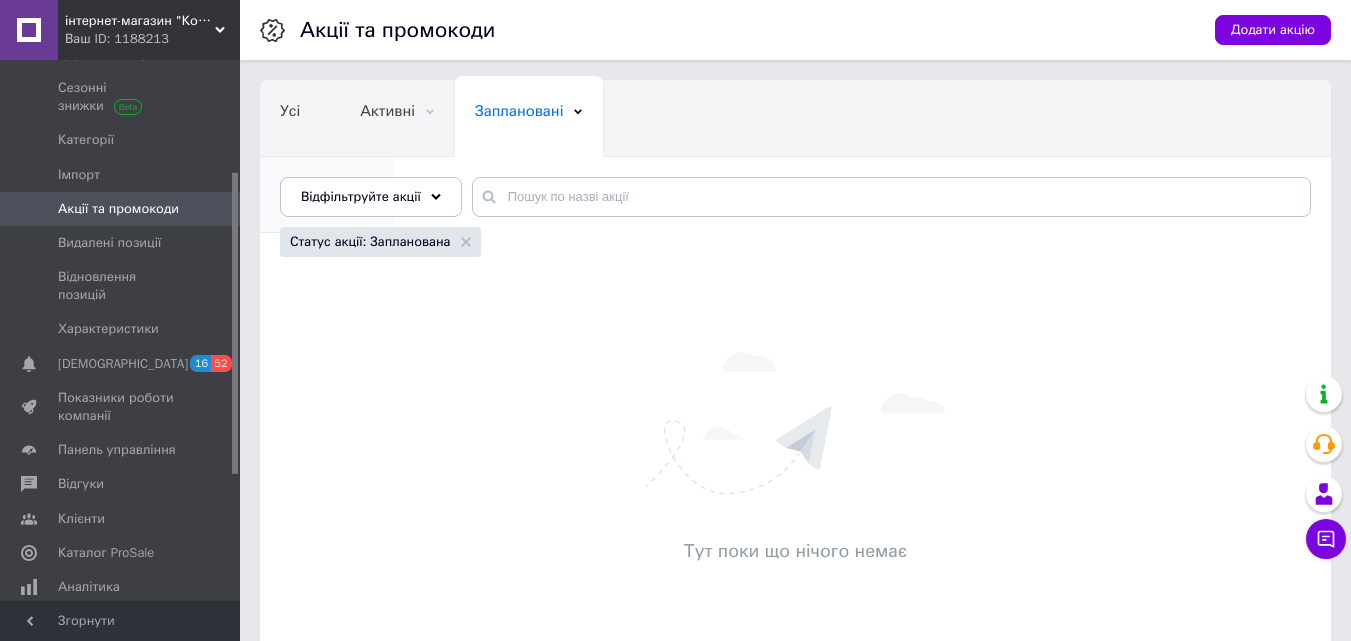 click on "Завершені" at bounding box center [317, 187] 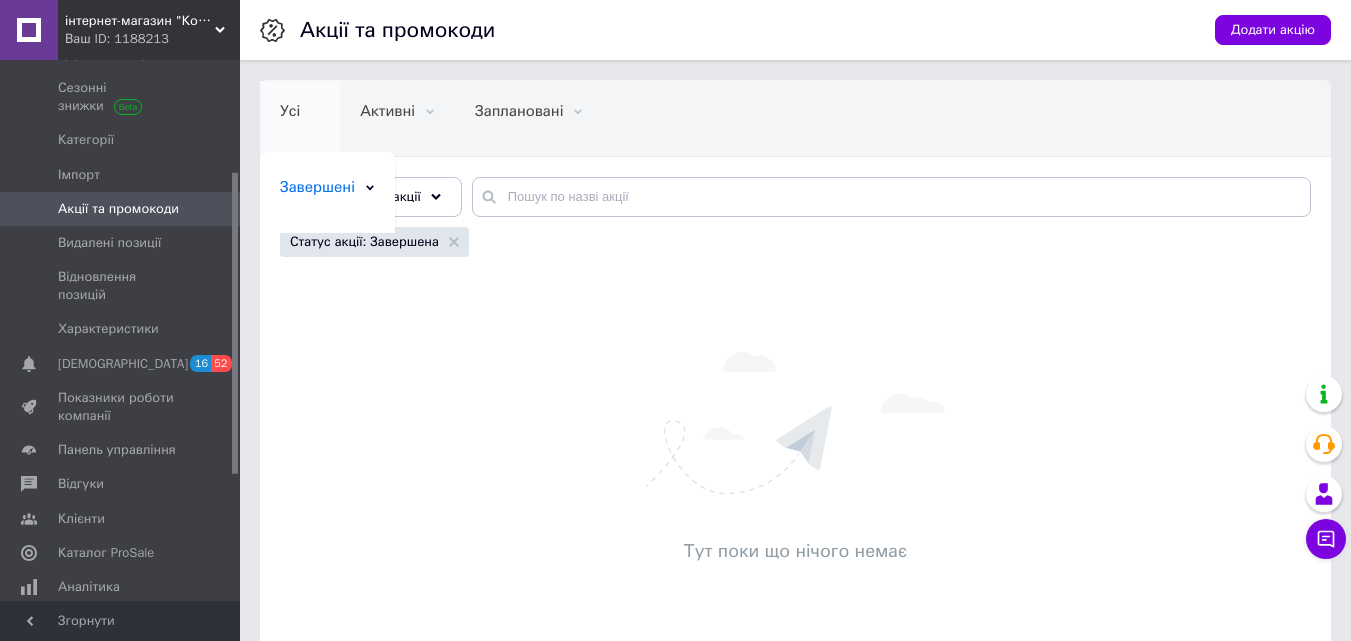 click on "Усі" at bounding box center (290, 111) 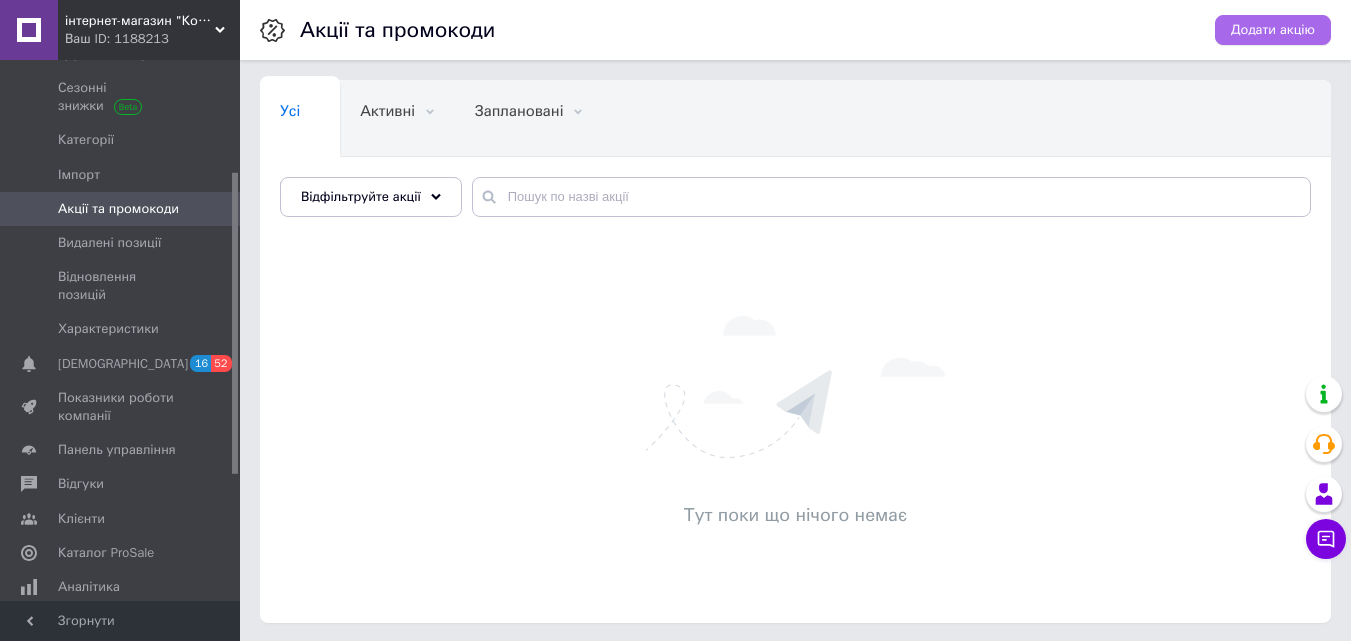 click on "Додати акцію" at bounding box center (1273, 30) 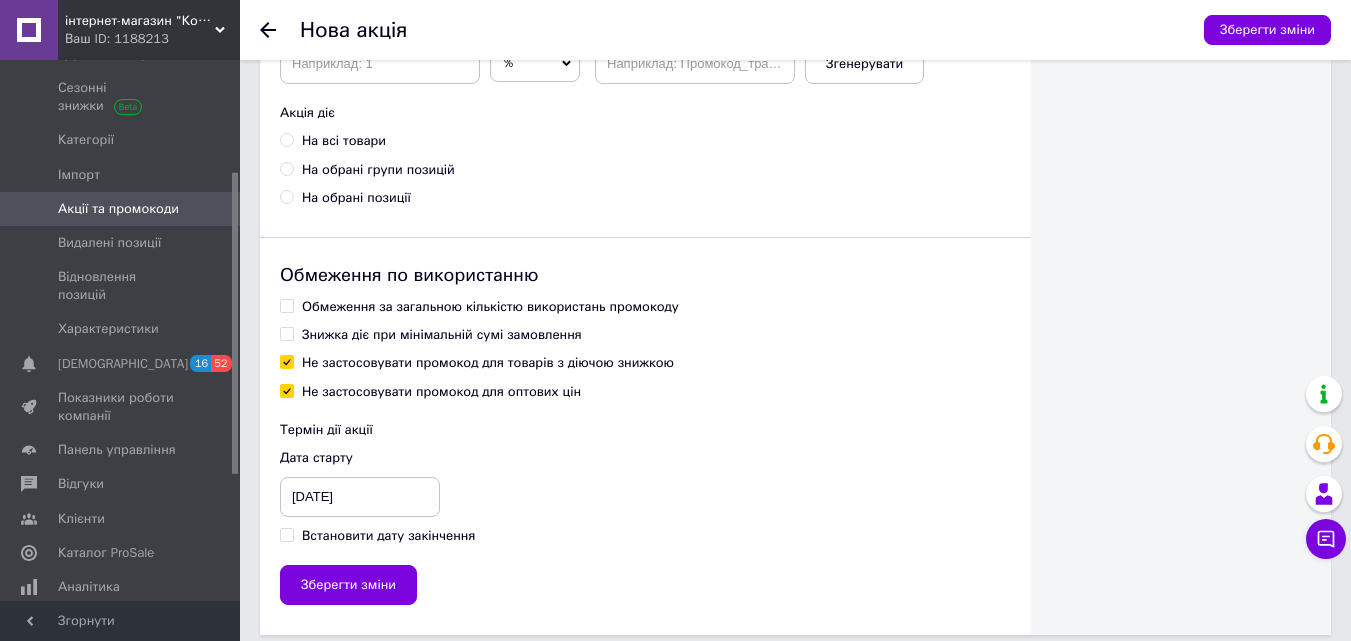 scroll, scrollTop: 365, scrollLeft: 0, axis: vertical 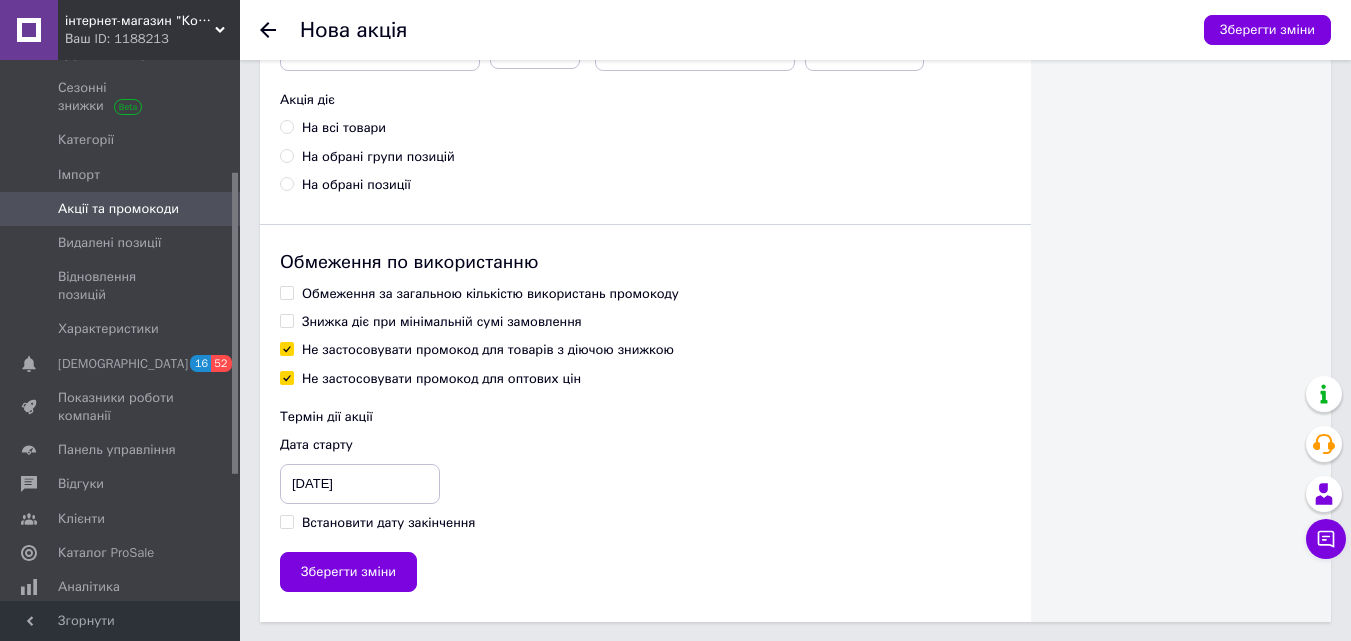 click 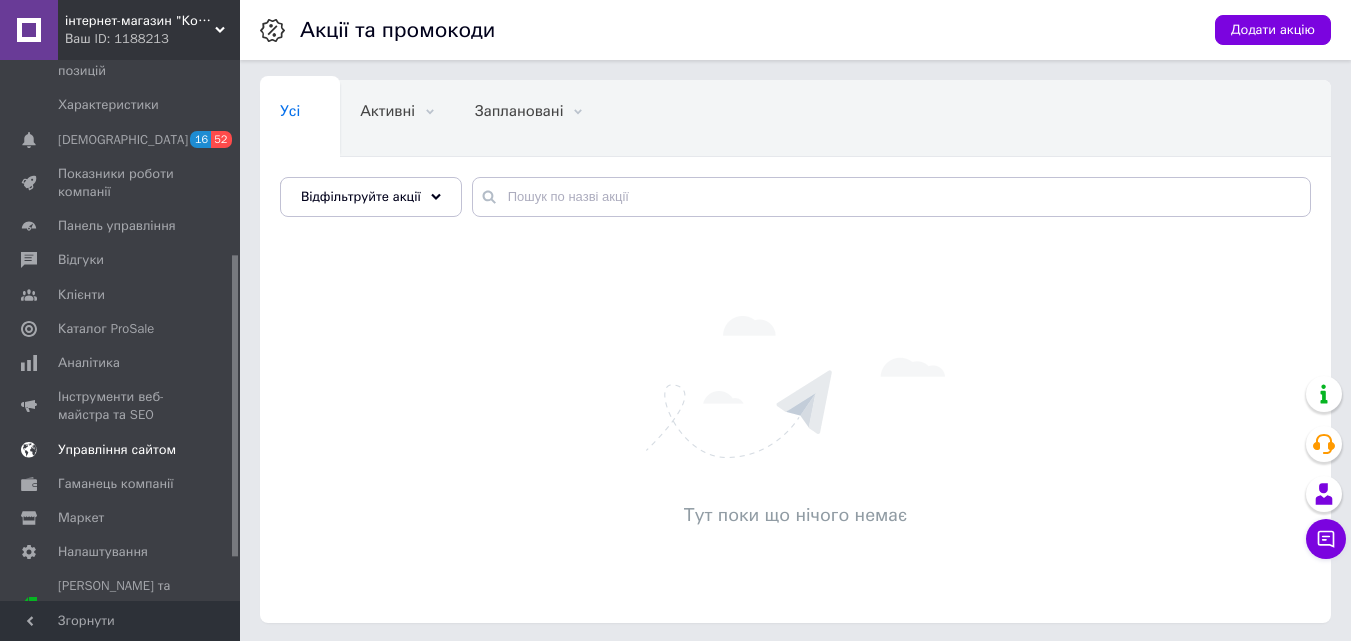 scroll, scrollTop: 426, scrollLeft: 0, axis: vertical 